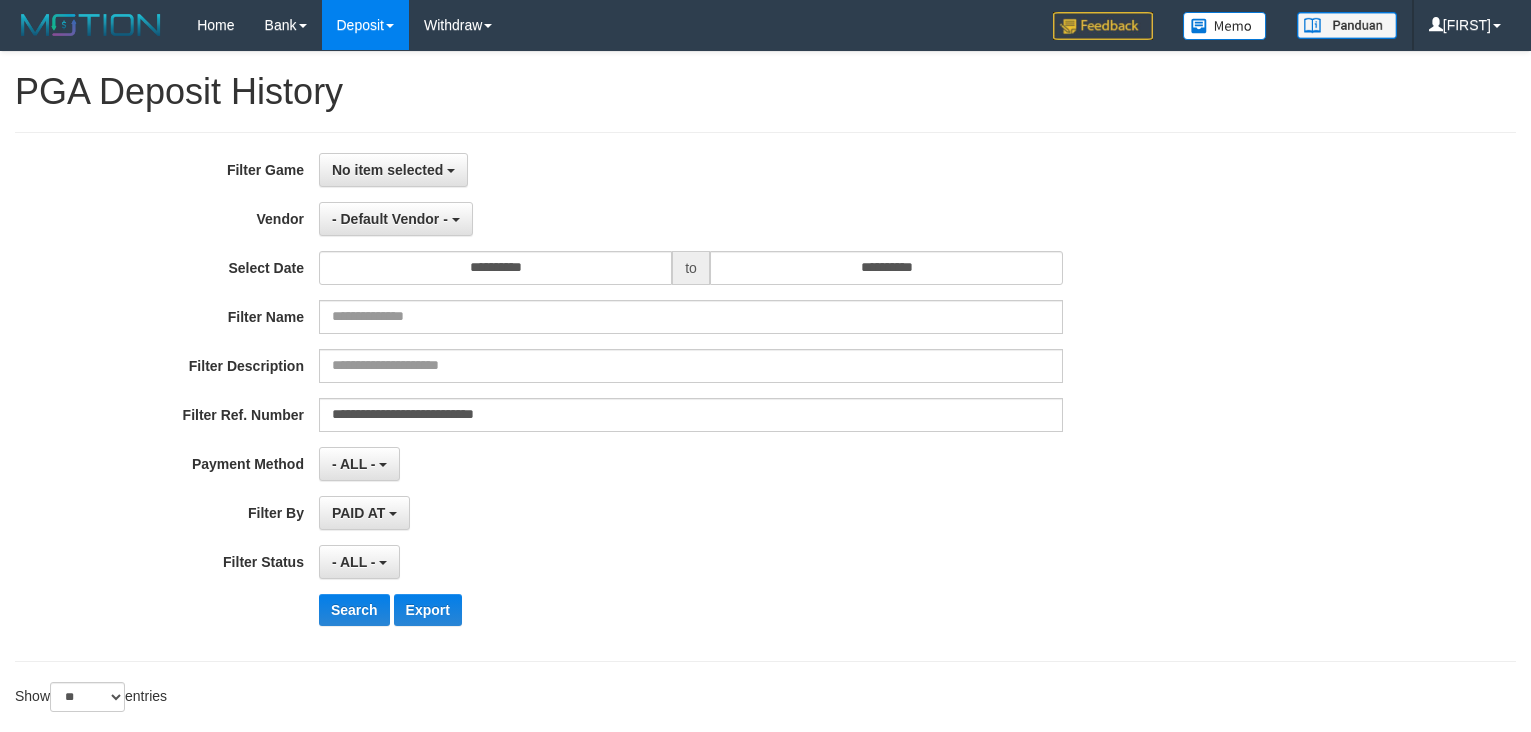 select on "**********" 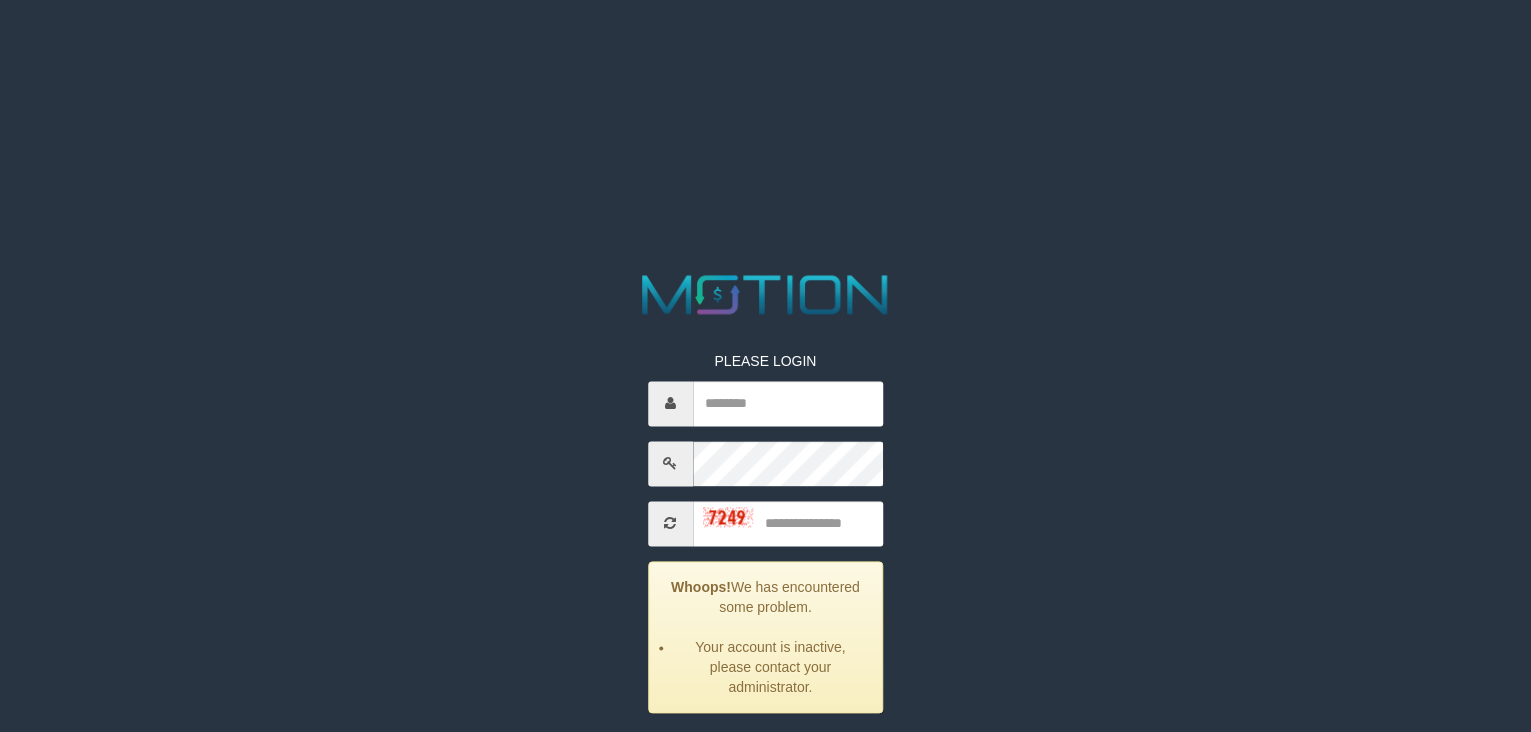 scroll, scrollTop: 0, scrollLeft: 0, axis: both 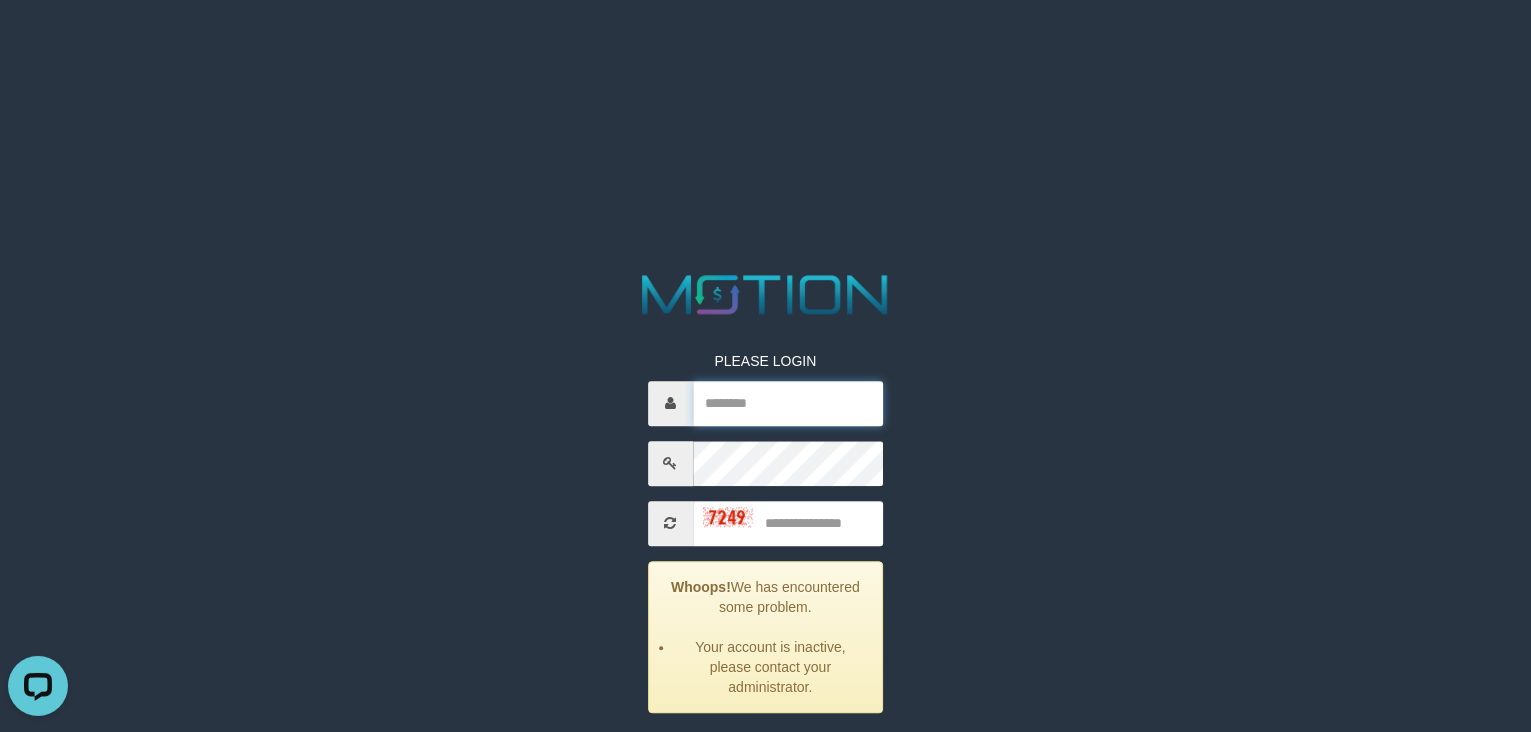 click at bounding box center (788, 403) 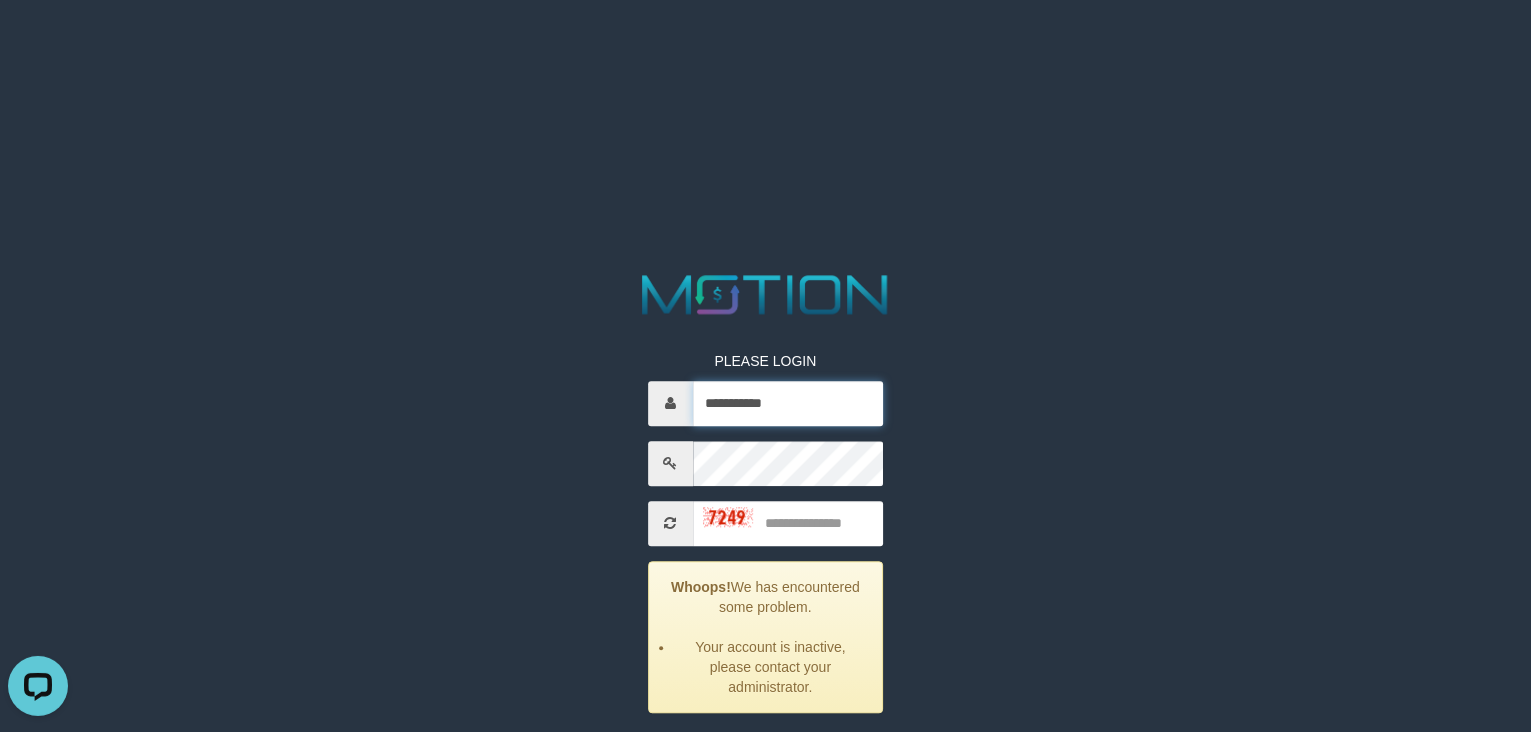type on "**********" 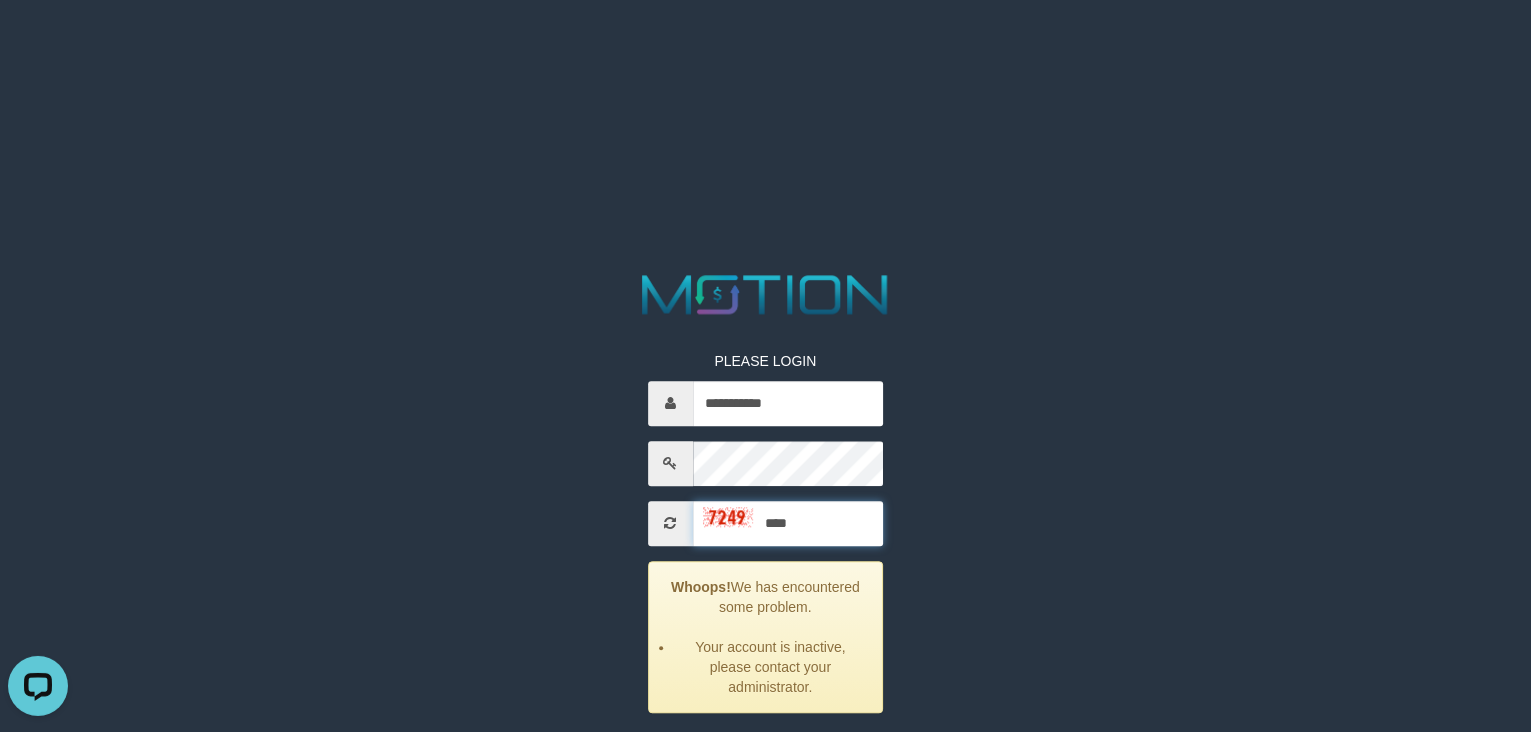type on "****" 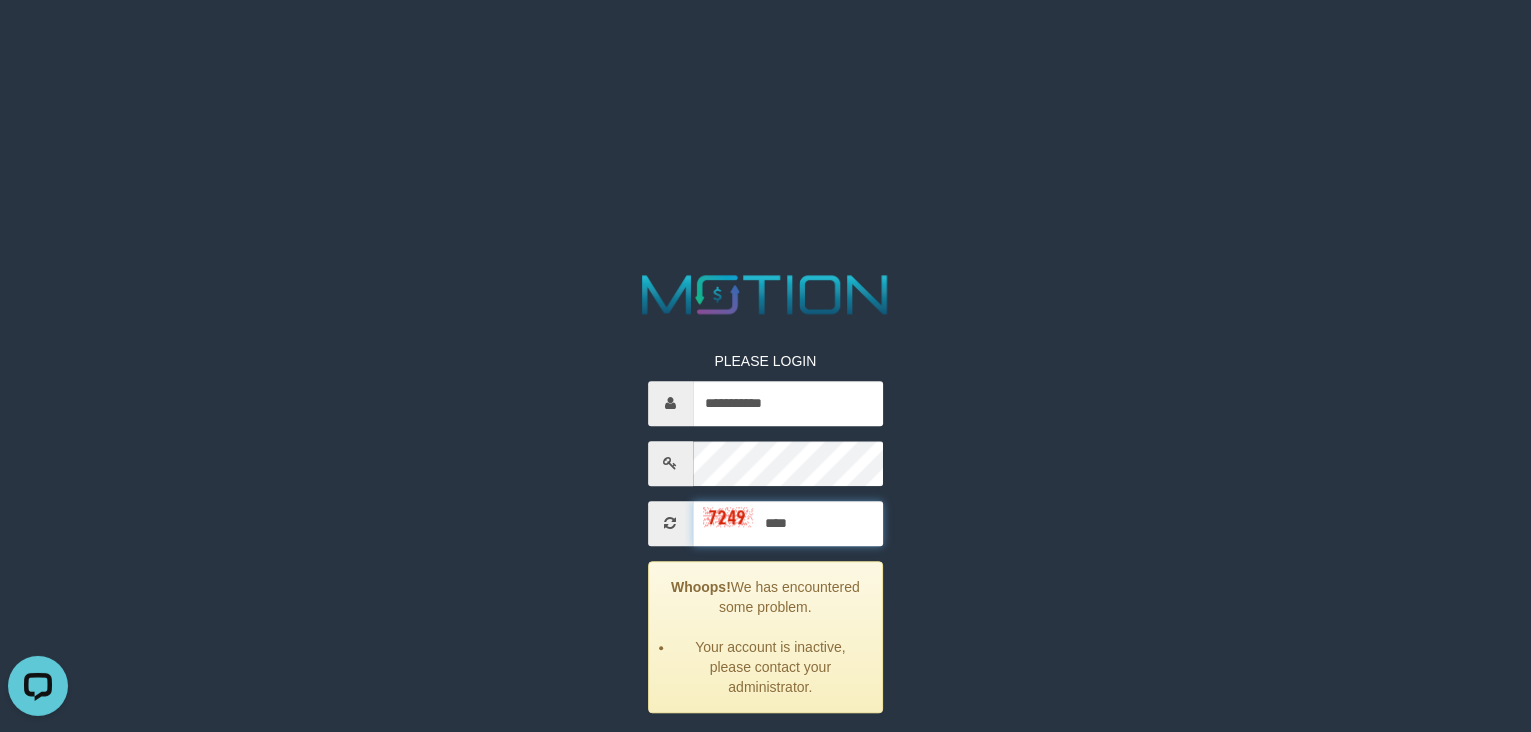 click on "*****" at bounding box center (765, 754) 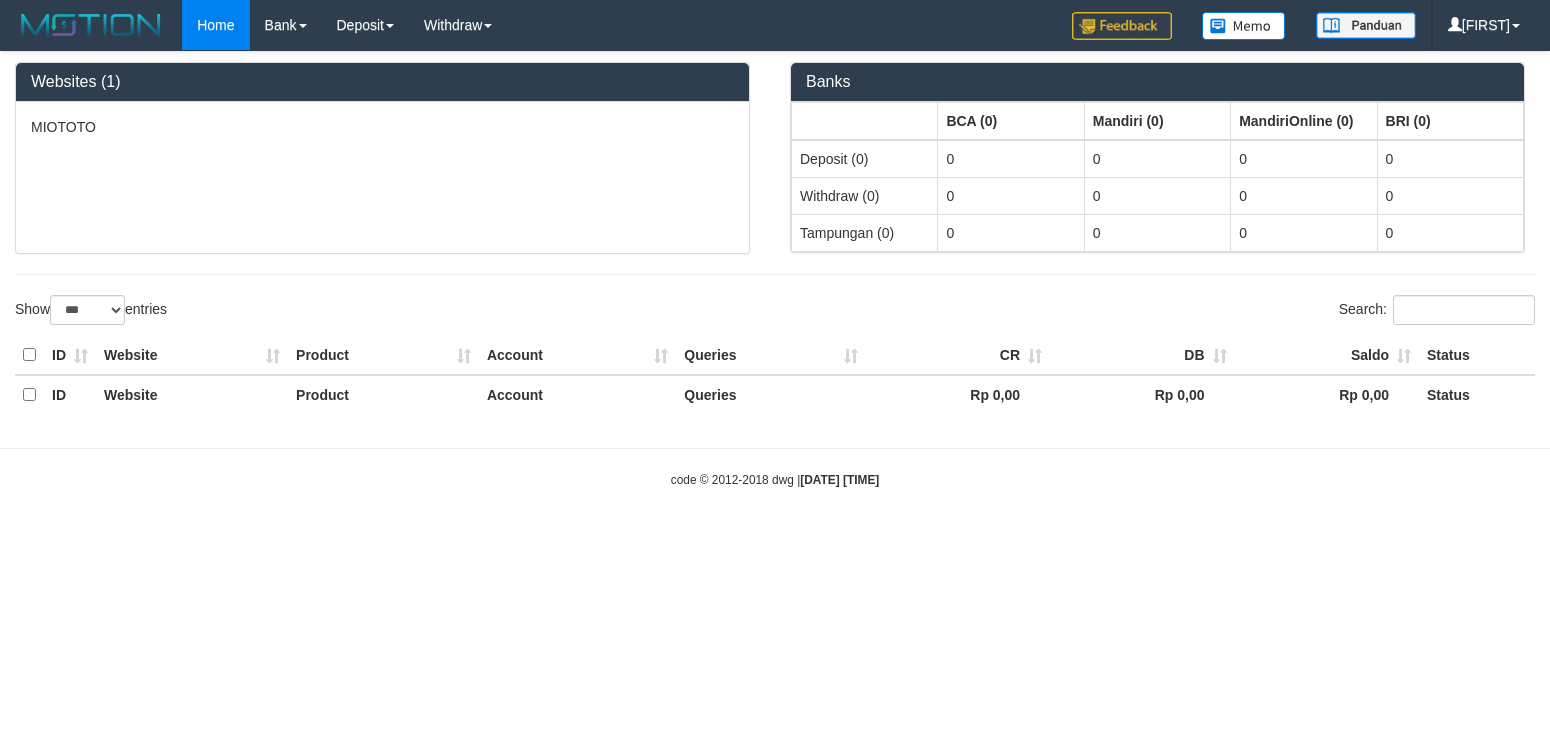 select on "***" 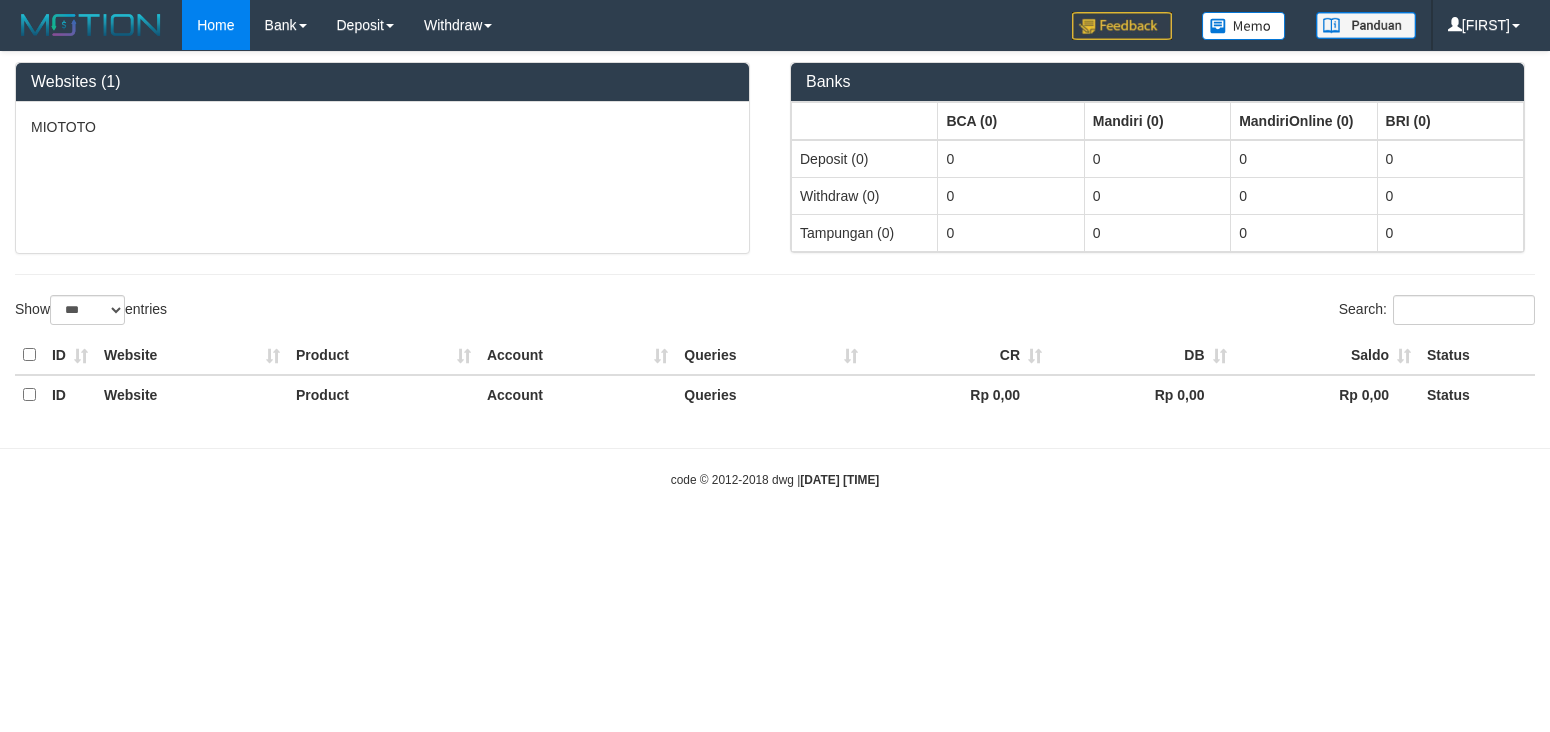 scroll, scrollTop: 0, scrollLeft: 0, axis: both 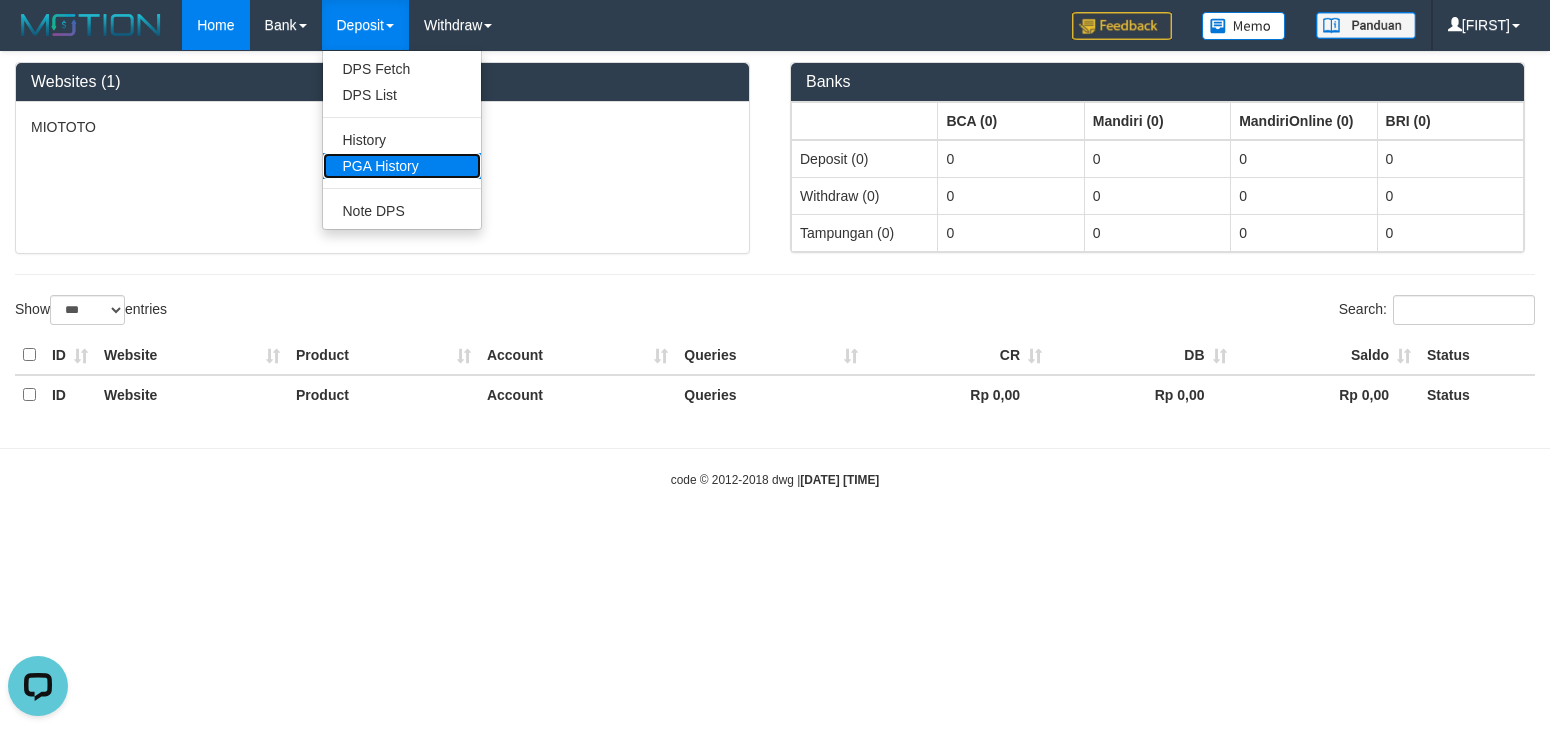 click on "PGA History" at bounding box center (402, 166) 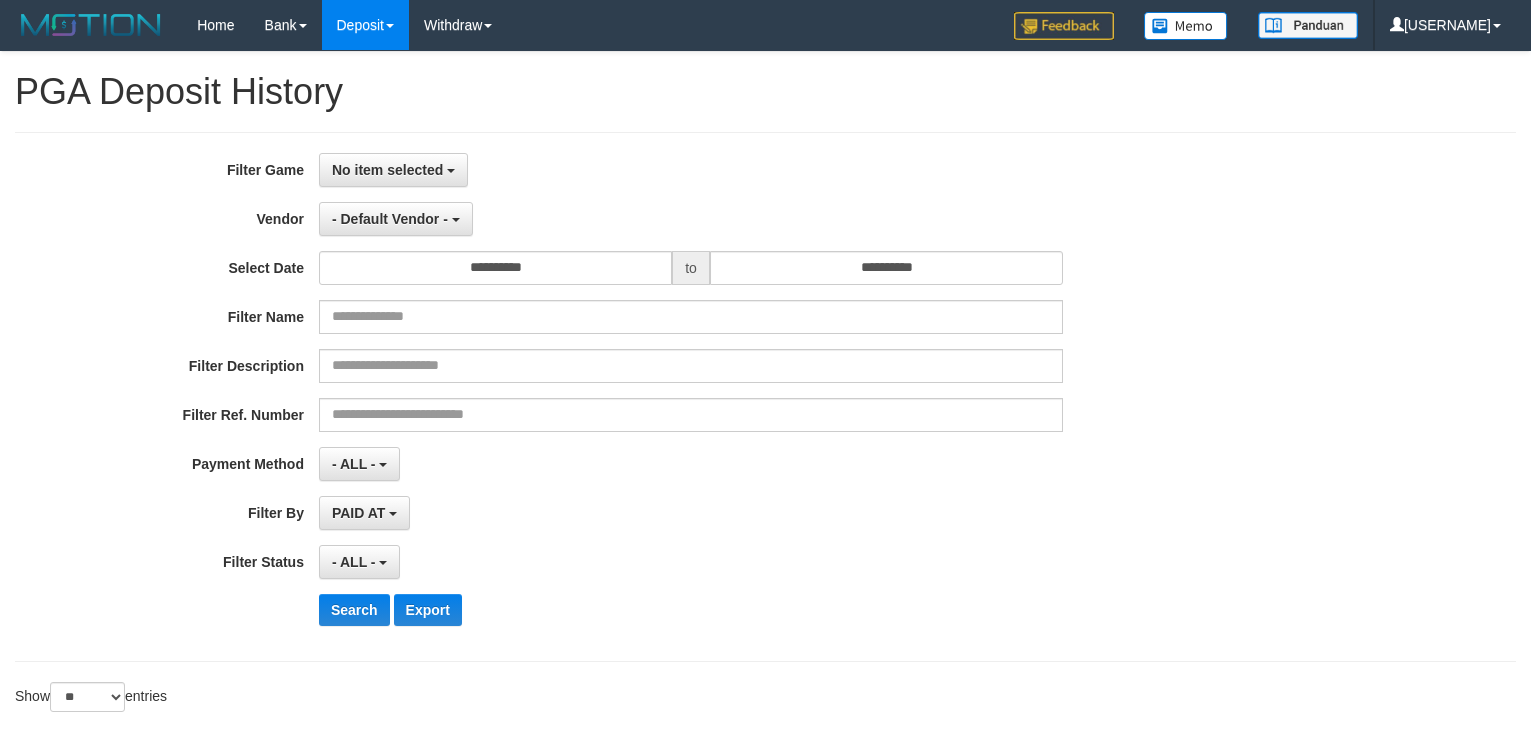 select 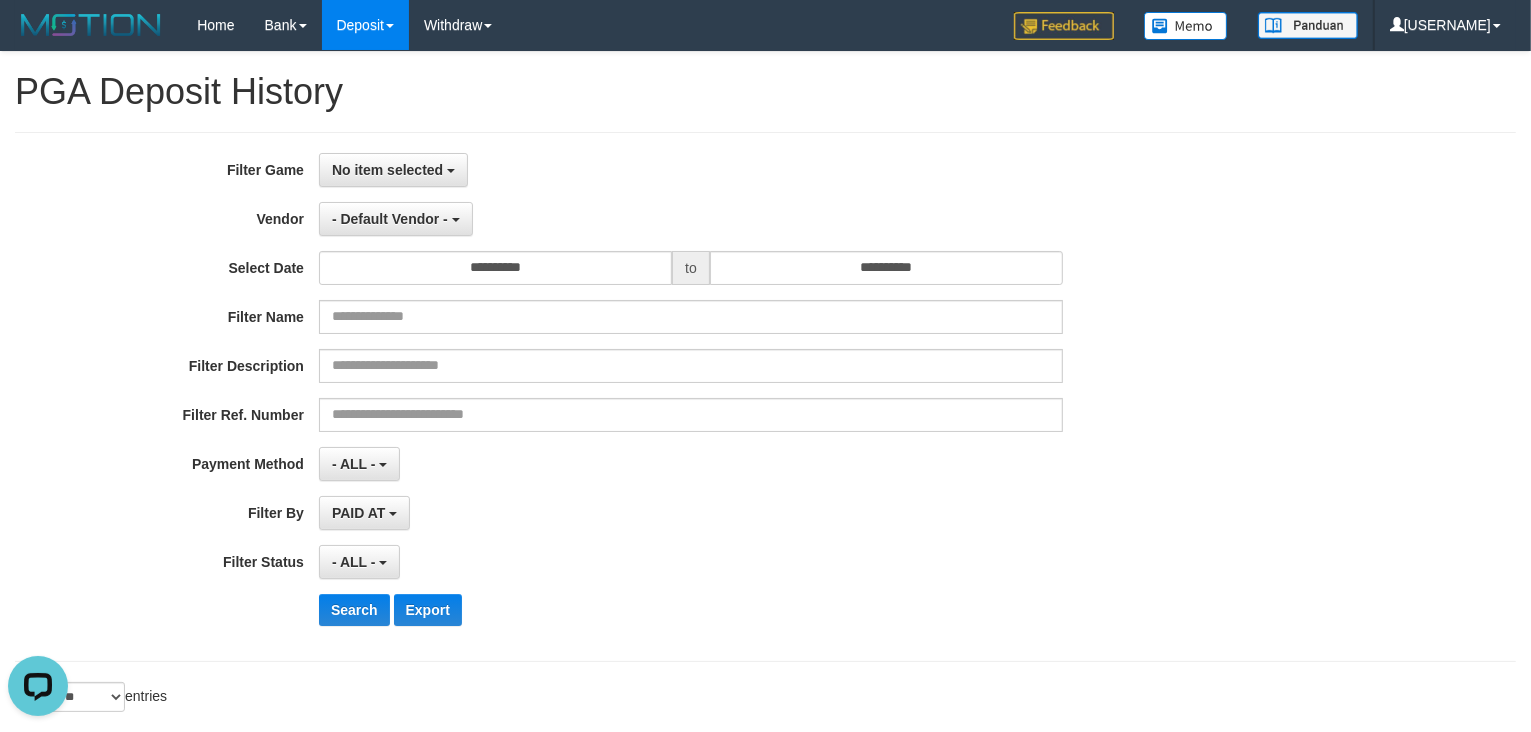 scroll, scrollTop: 0, scrollLeft: 0, axis: both 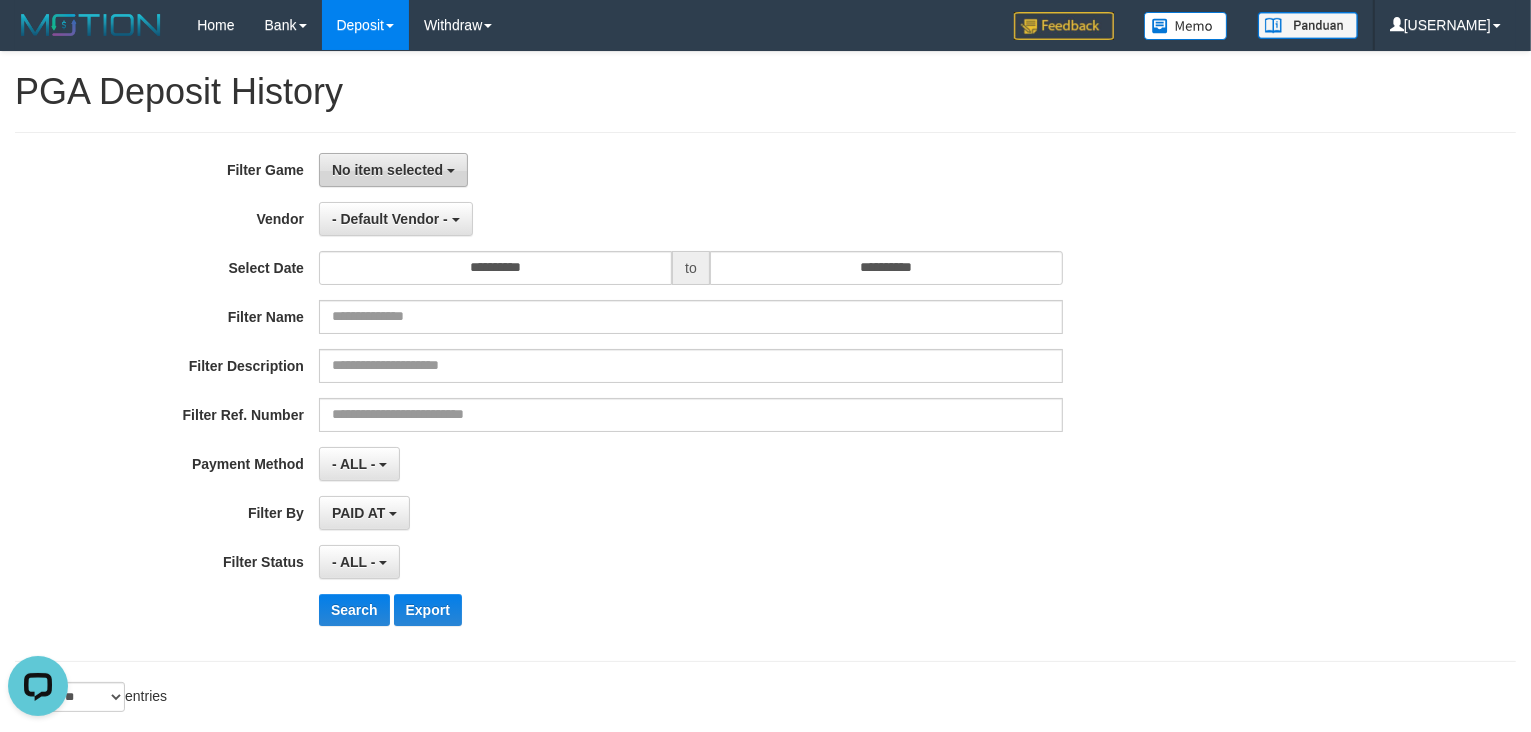 click on "No item selected" at bounding box center (387, 170) 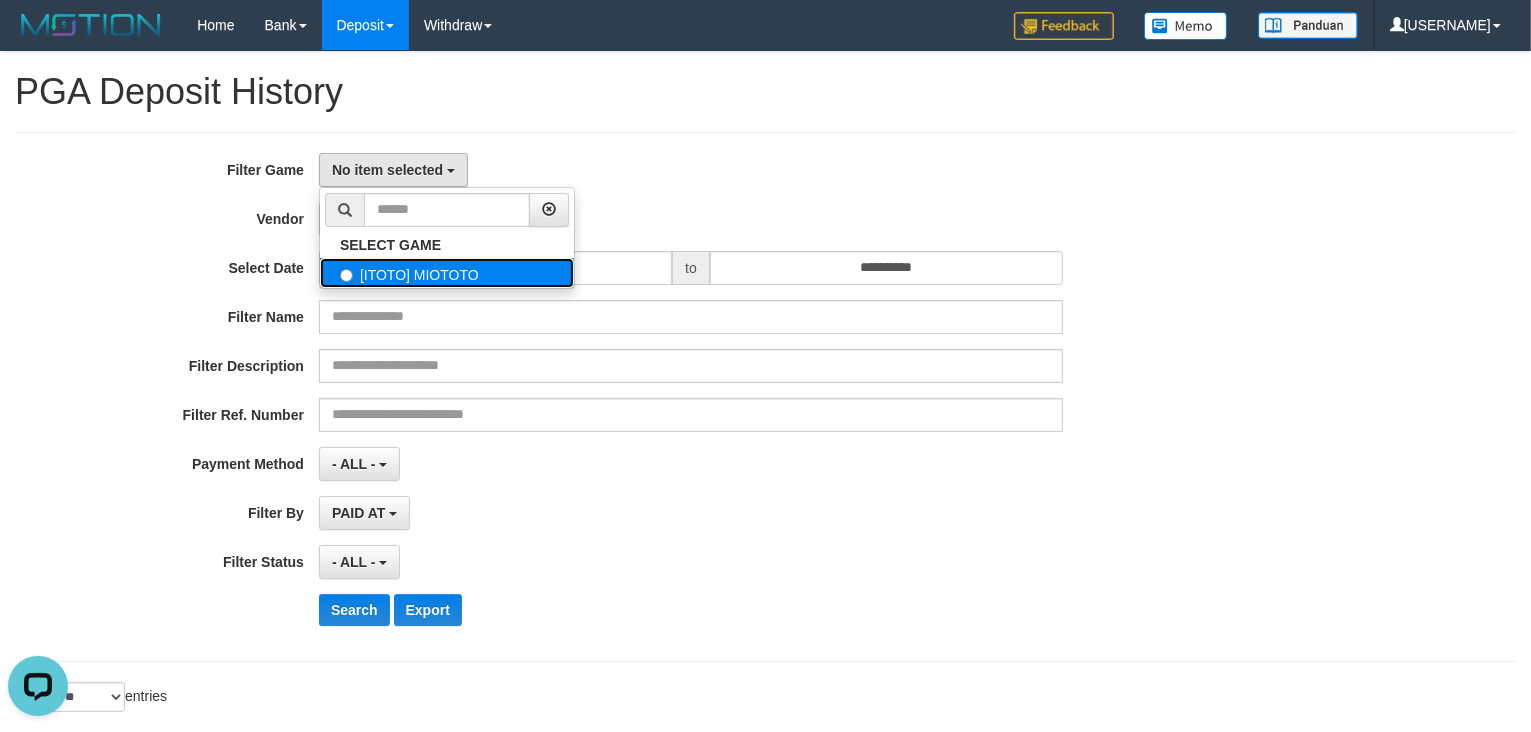click on "[ITOTO] MIOTOTO" at bounding box center (447, 273) 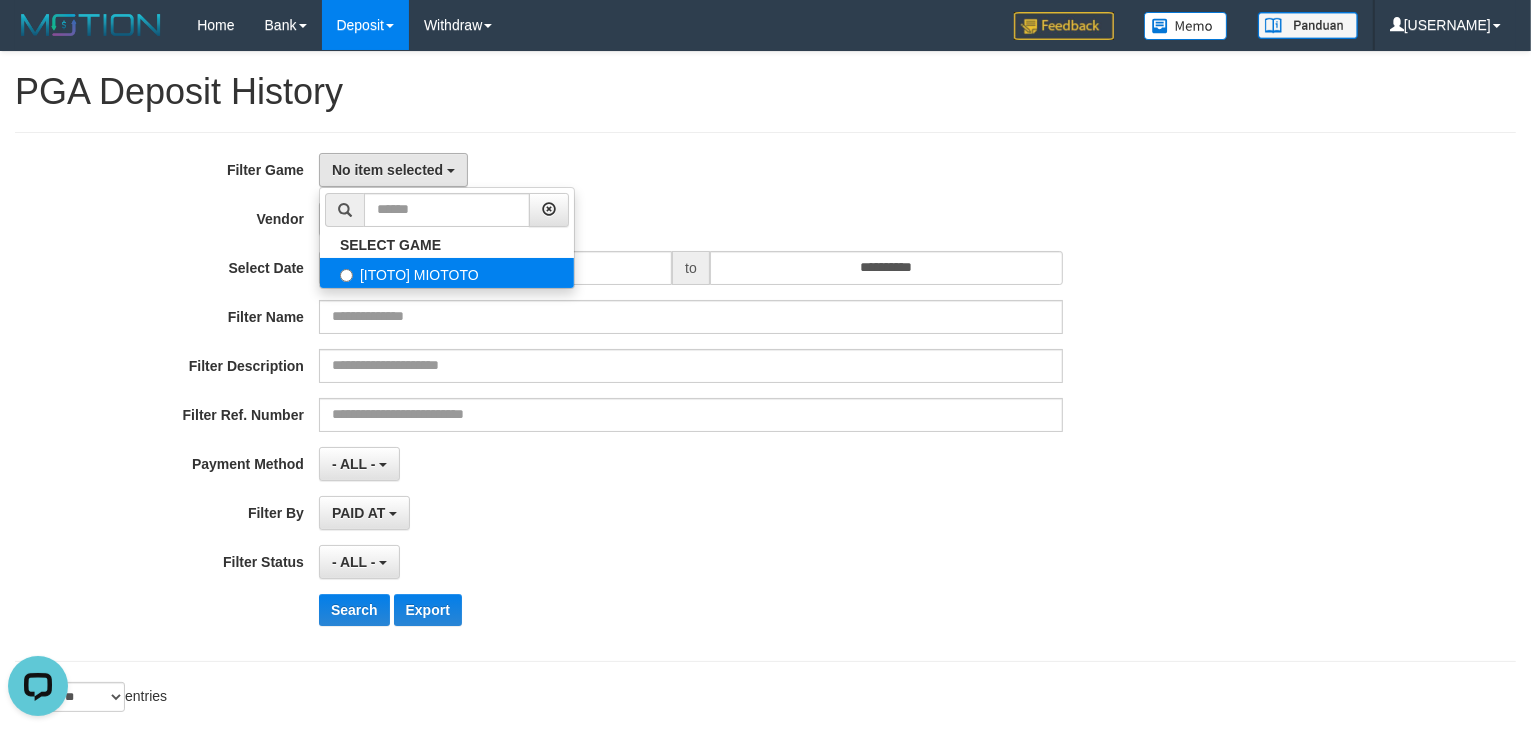 select on "****" 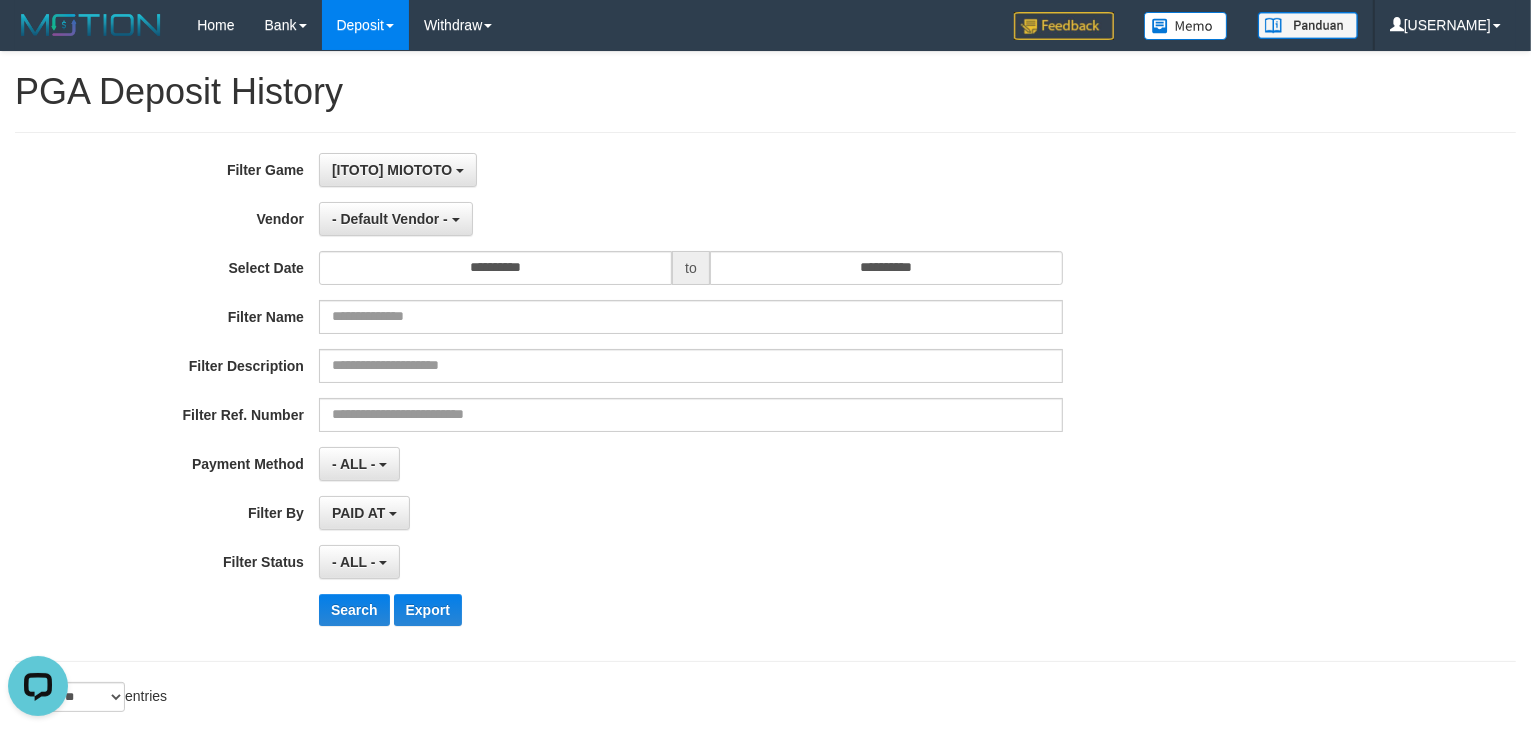 scroll, scrollTop: 17, scrollLeft: 0, axis: vertical 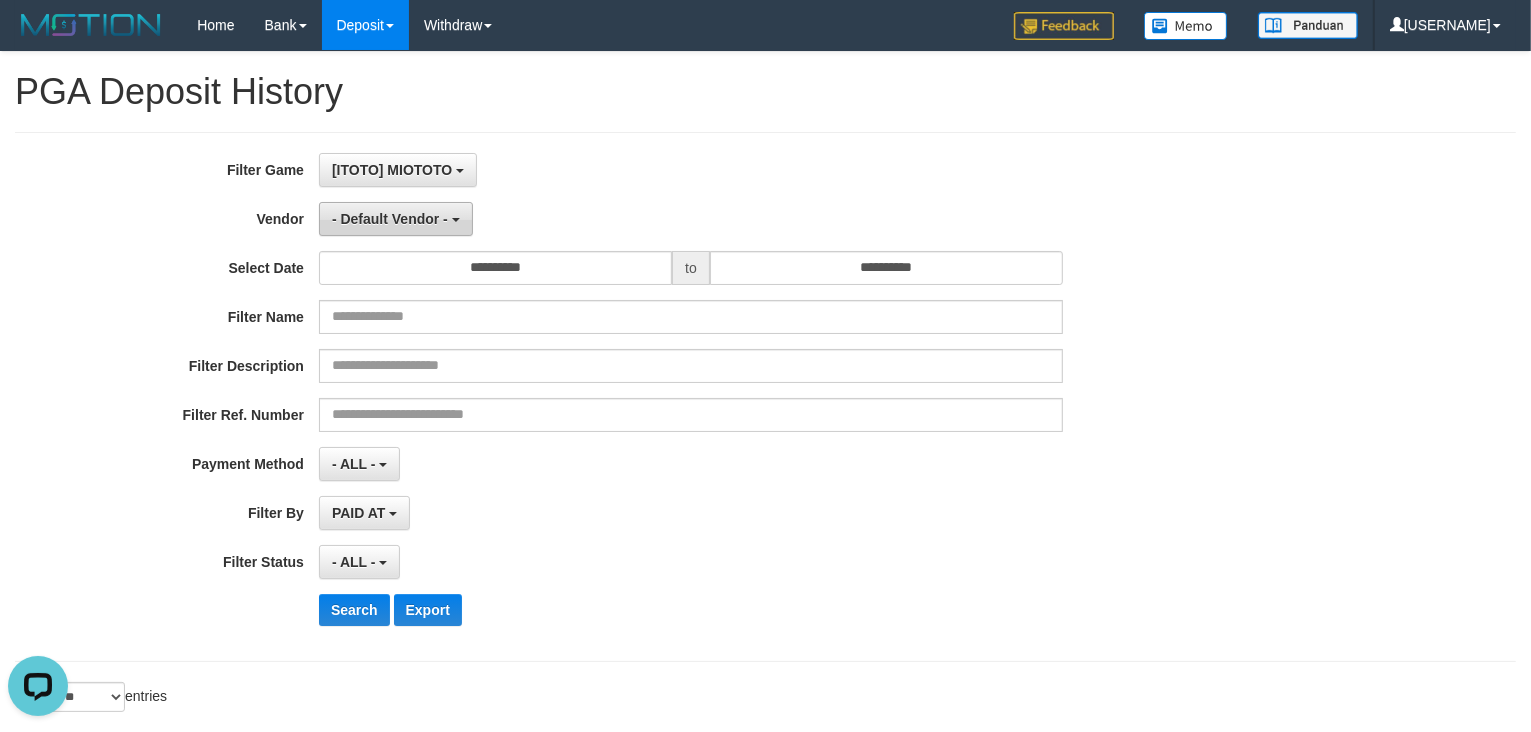 click on "- Default Vendor -" at bounding box center (390, 219) 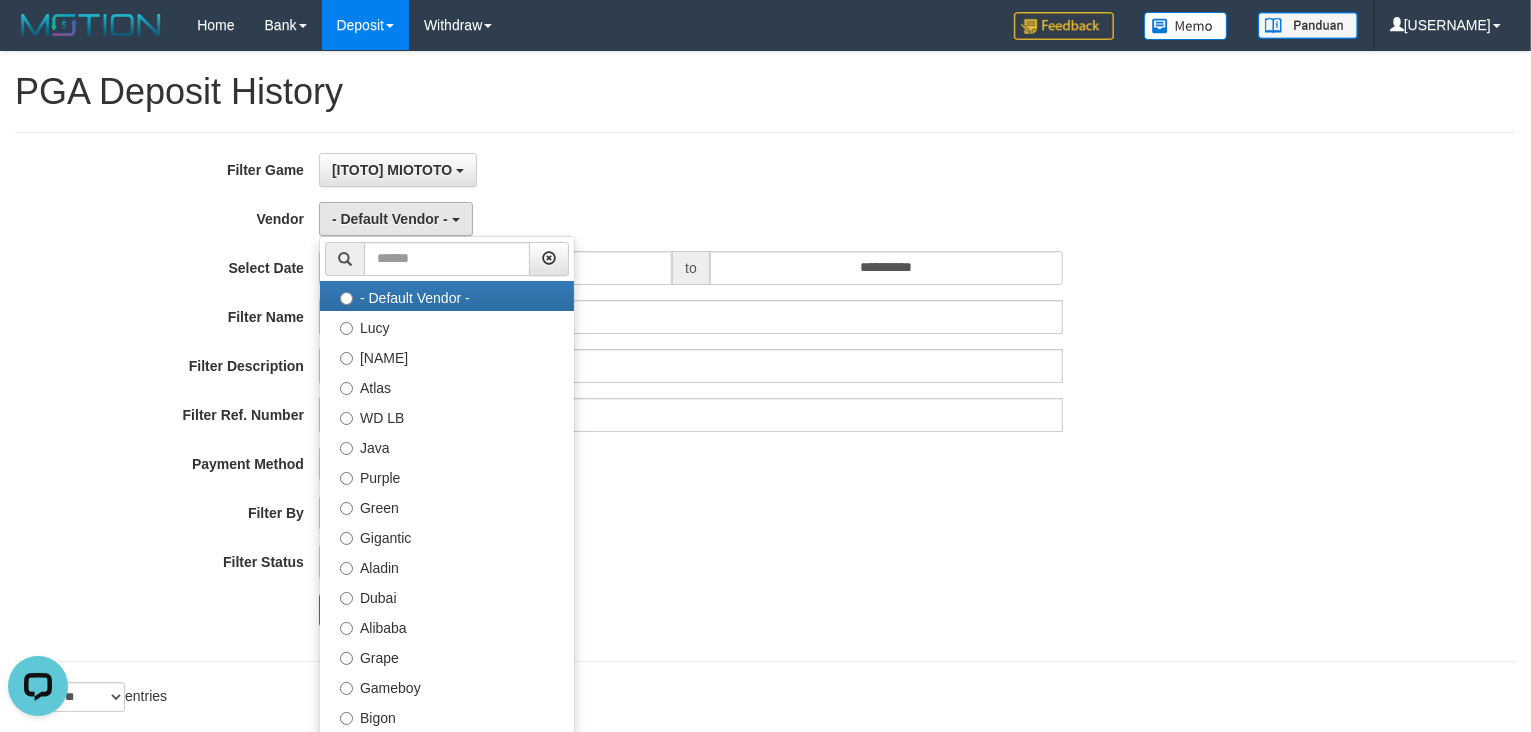 click on "**********" at bounding box center [638, 397] 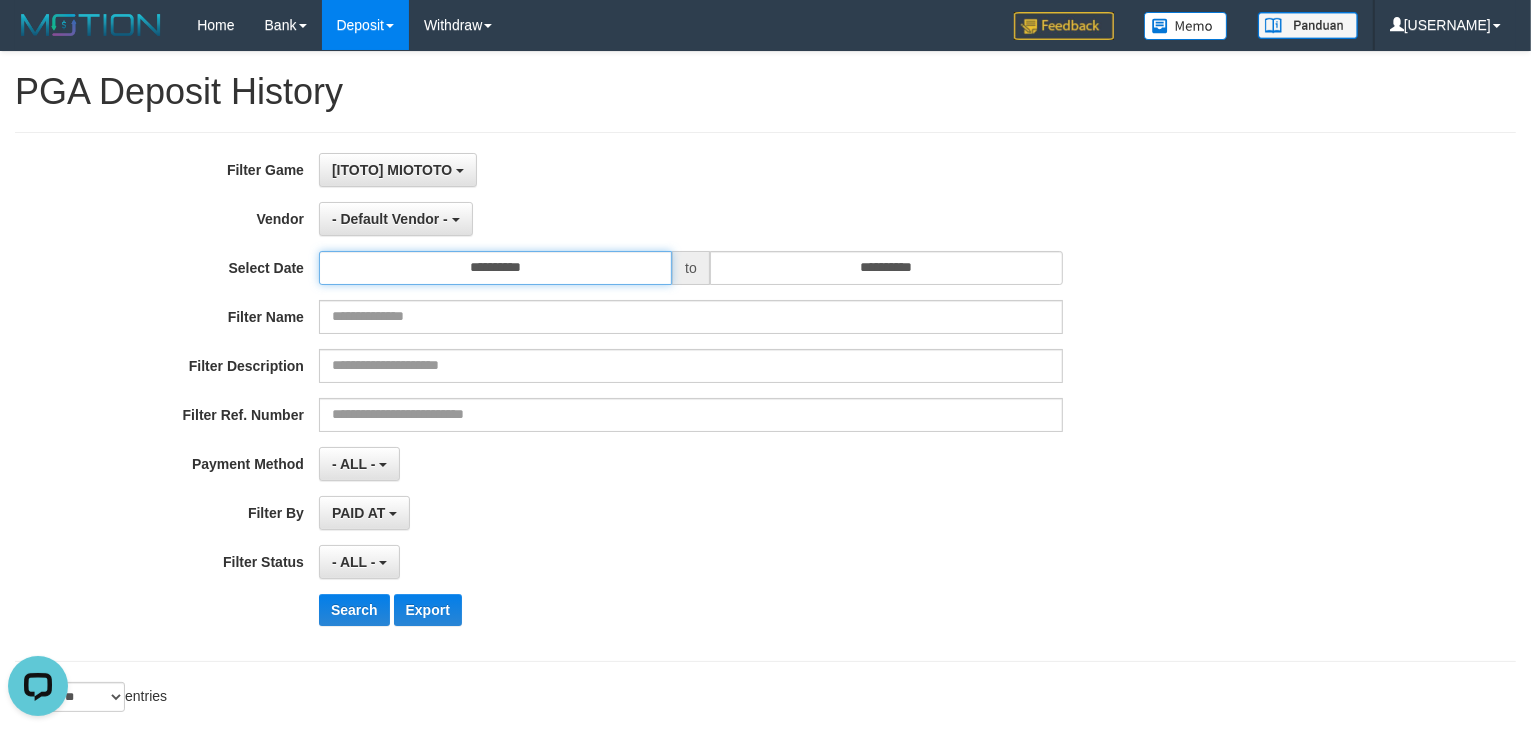 click on "**********" at bounding box center (495, 268) 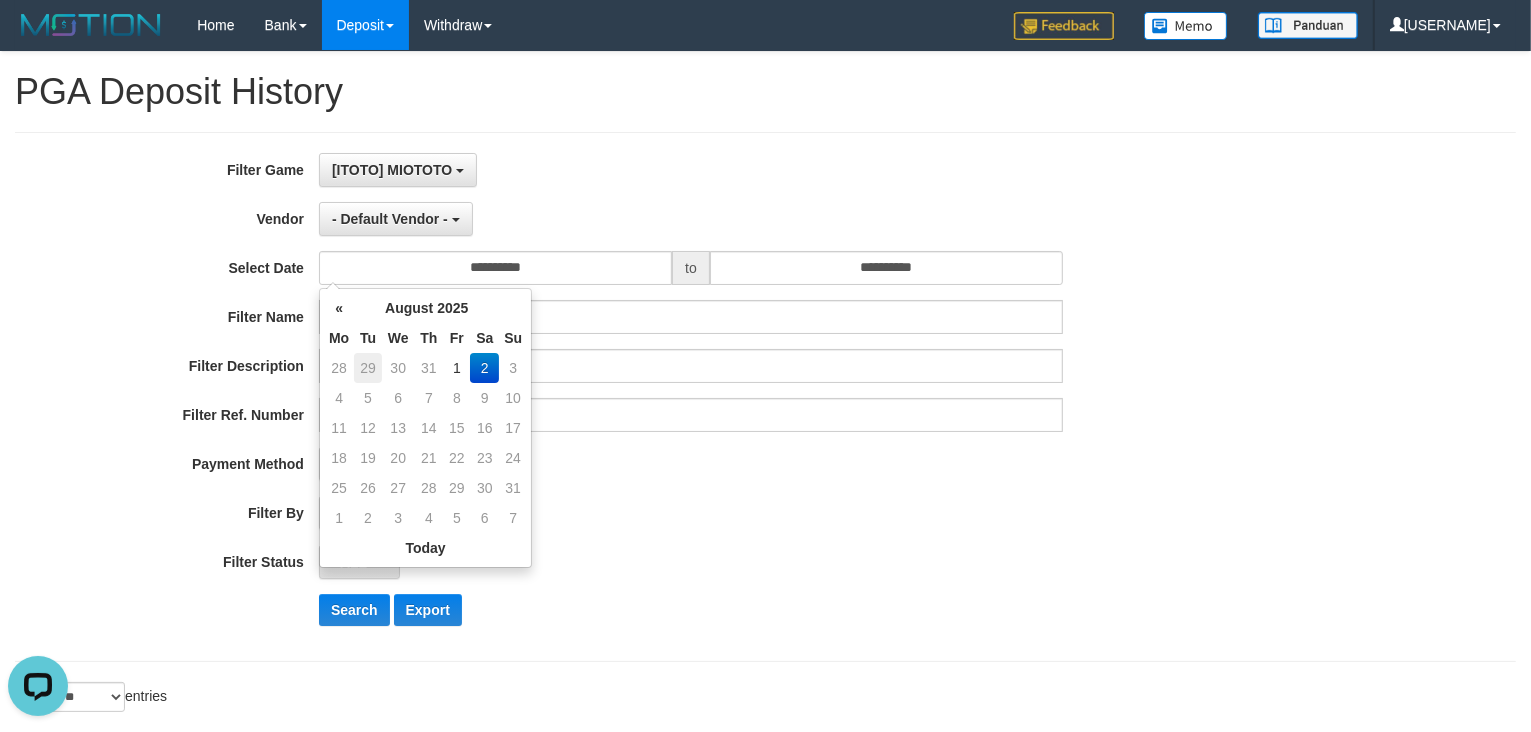 click on "29" at bounding box center [368, 368] 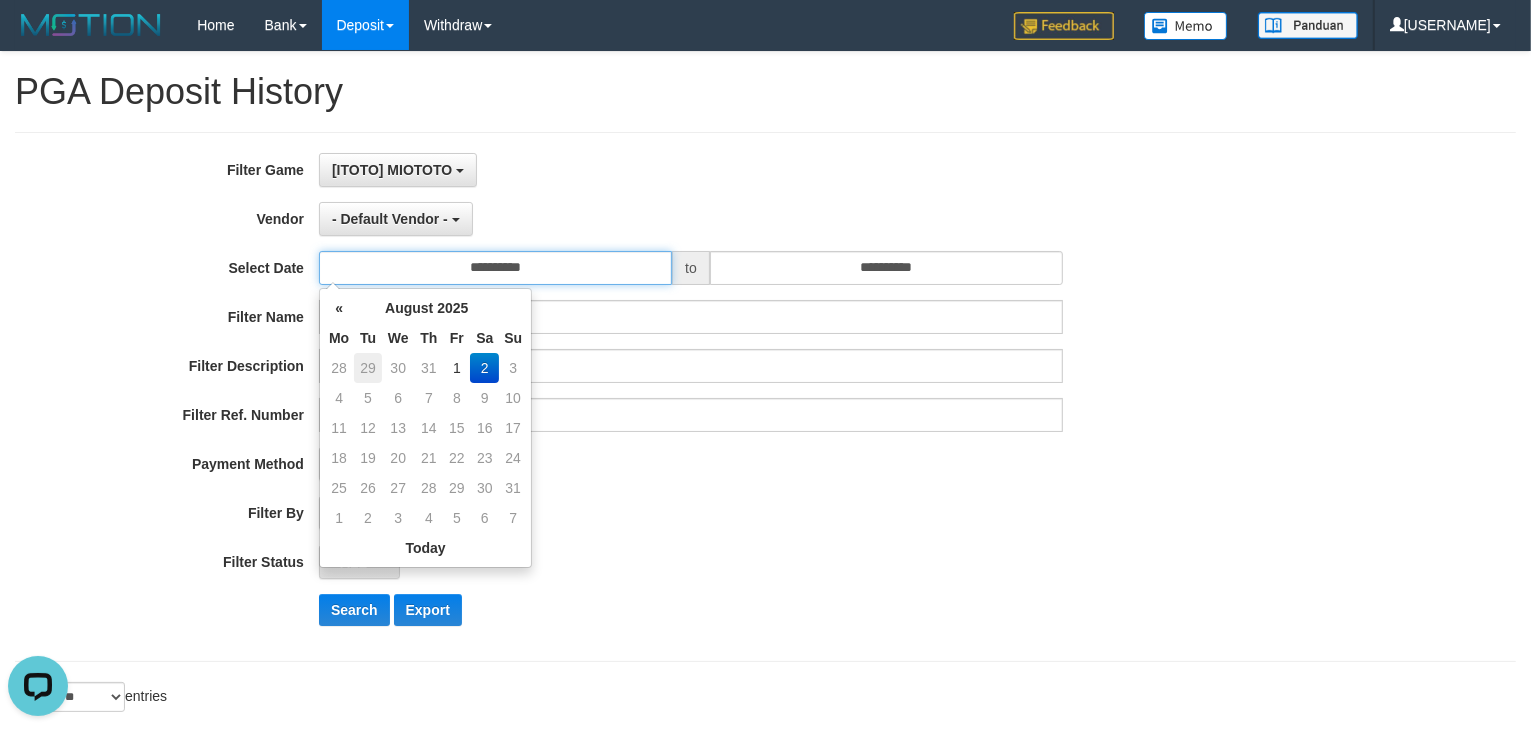 type on "**********" 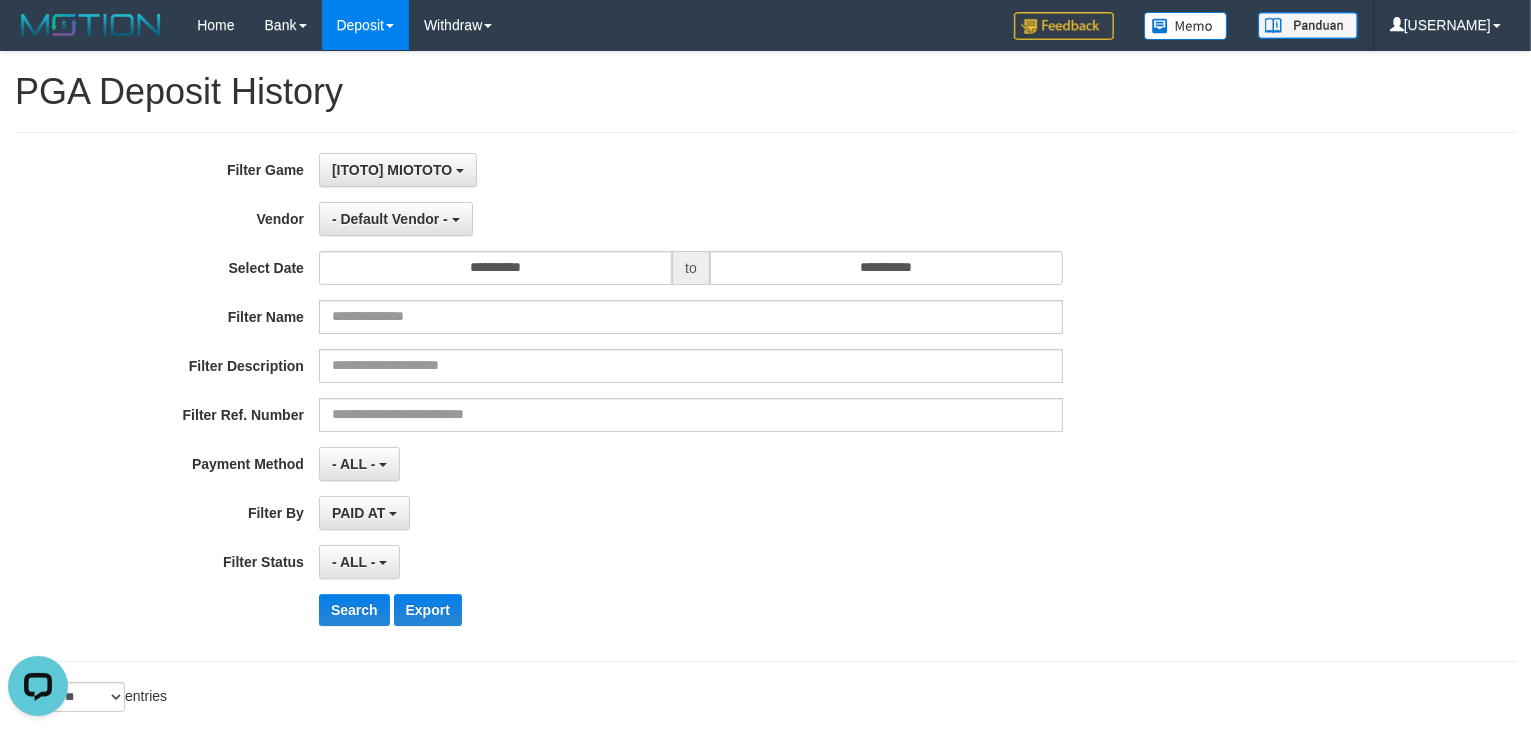 click on "**********" at bounding box center (638, 397) 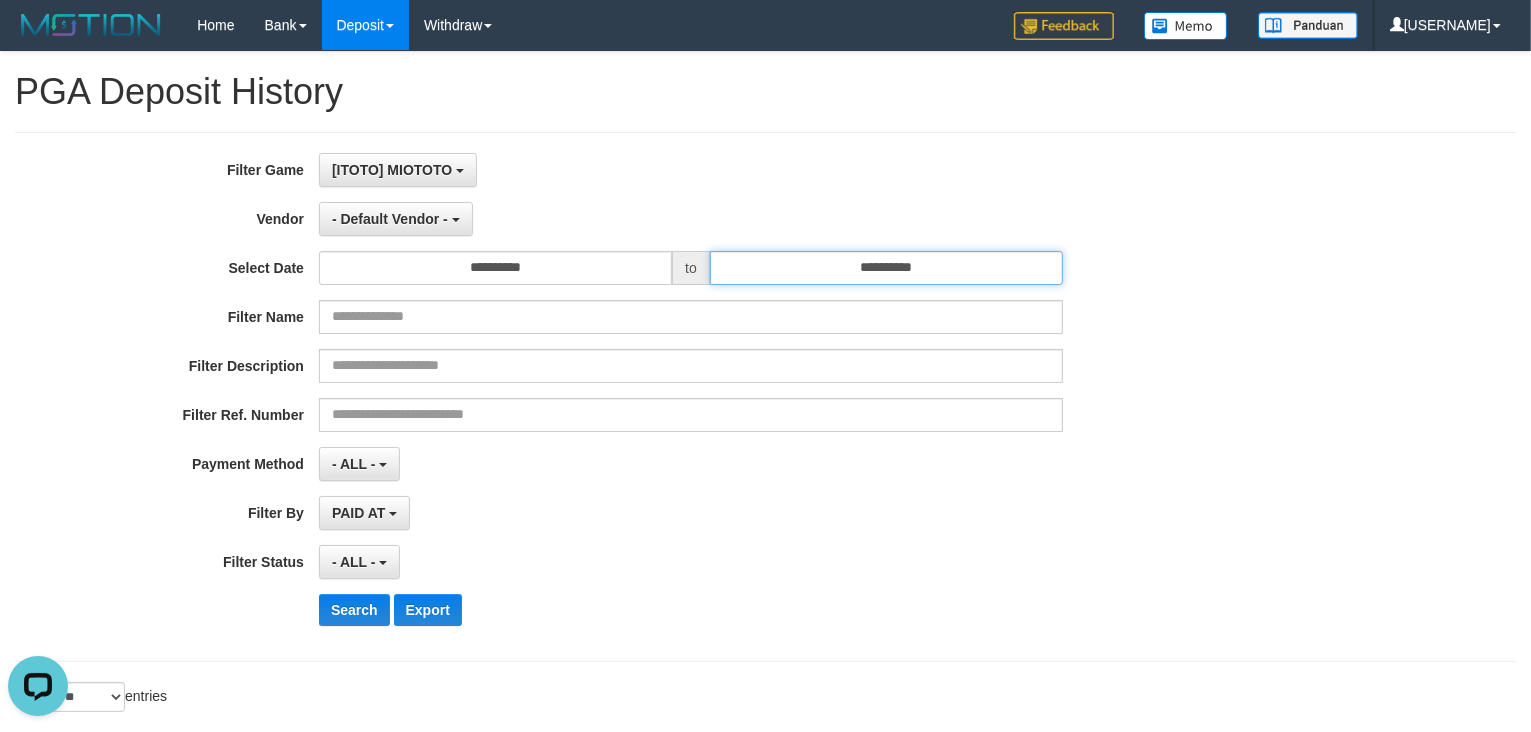 click on "**********" at bounding box center (886, 268) 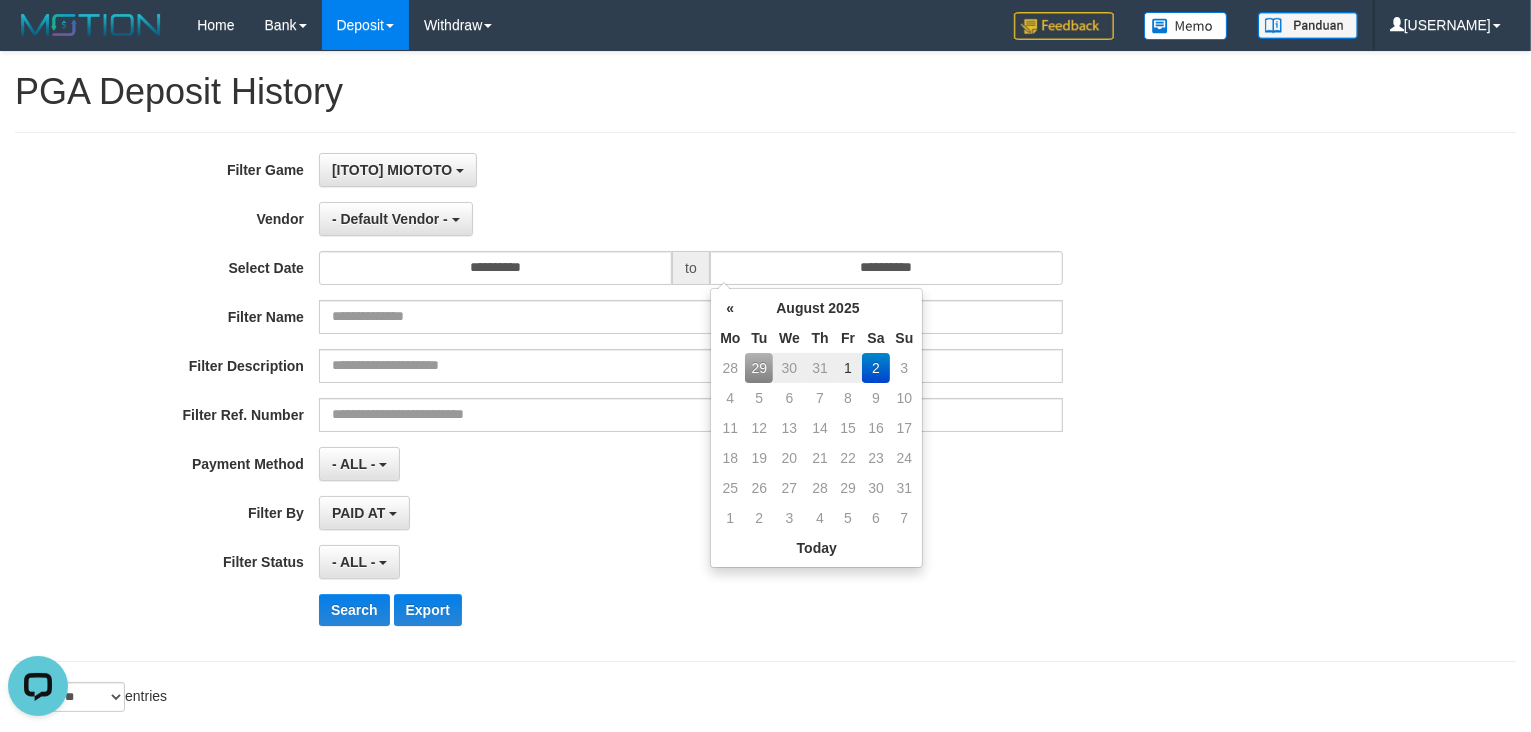 click on "29" at bounding box center [759, 368] 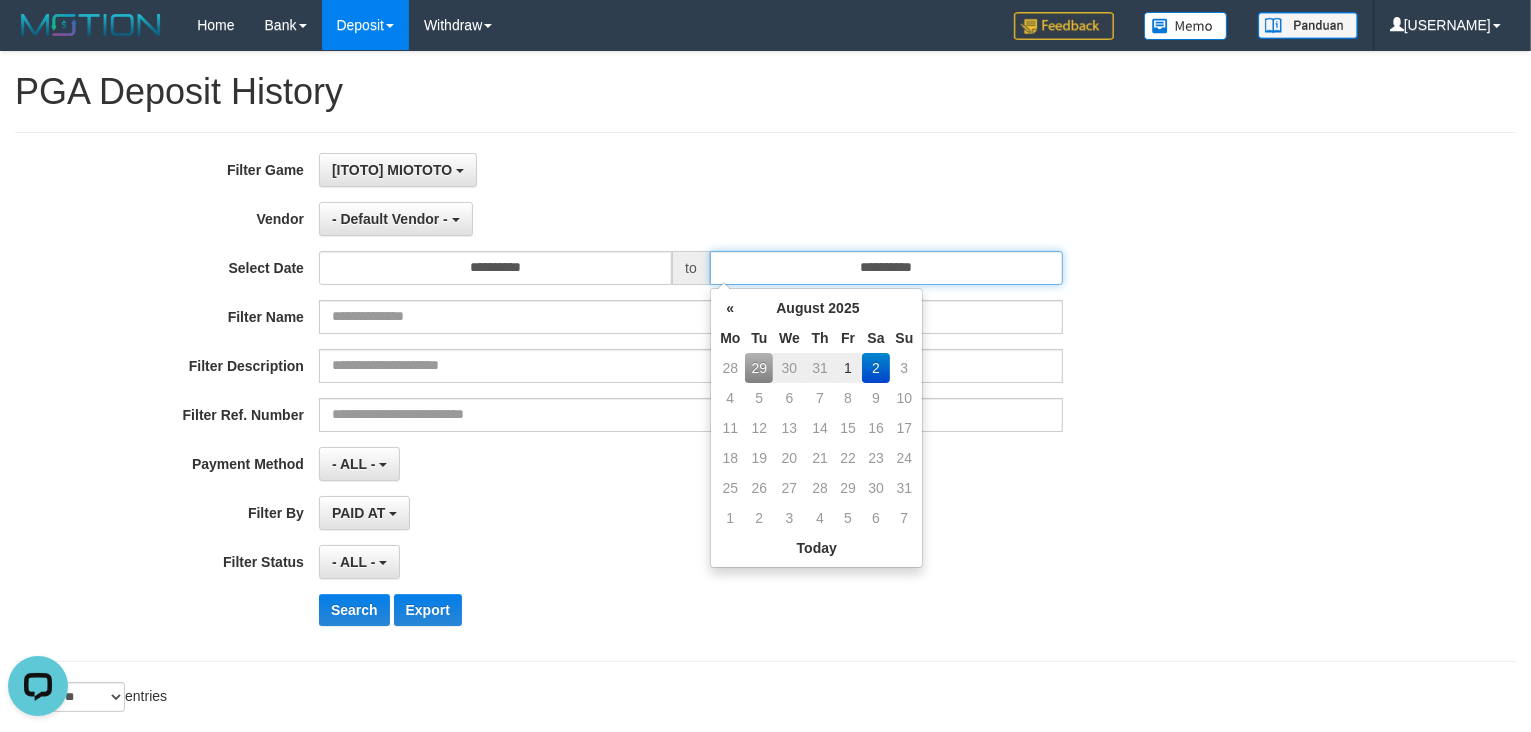type on "**********" 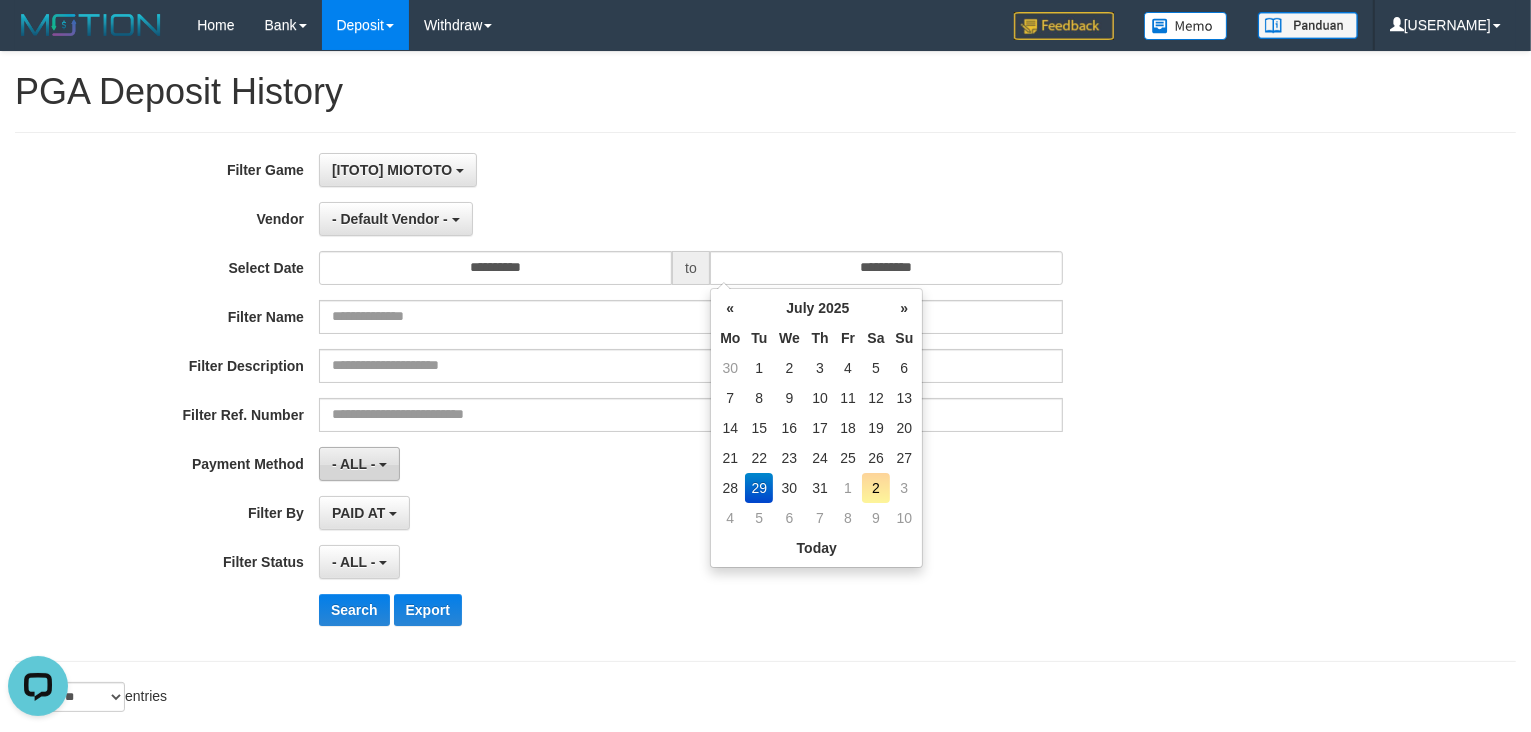 click on "- ALL -" at bounding box center (354, 464) 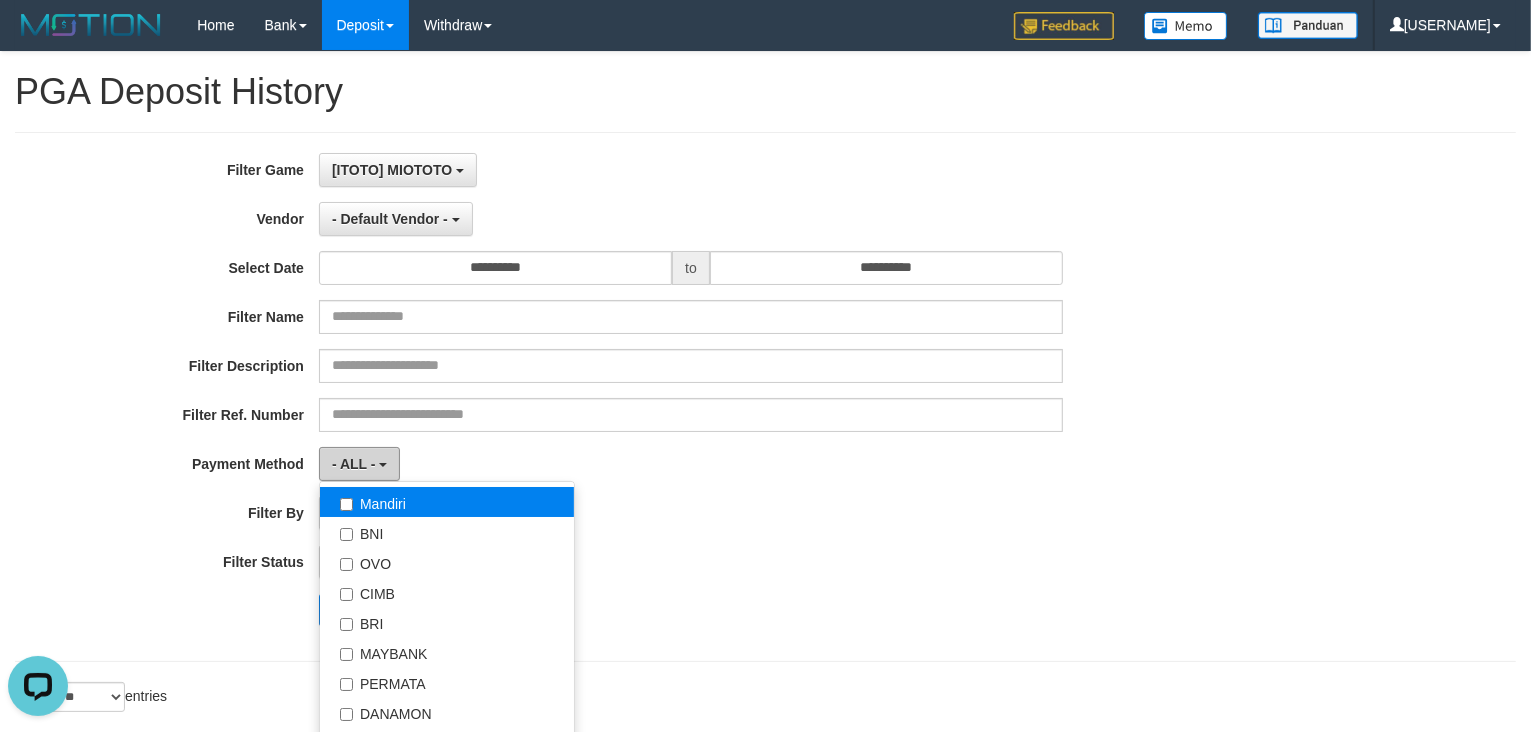 scroll, scrollTop: 250, scrollLeft: 0, axis: vertical 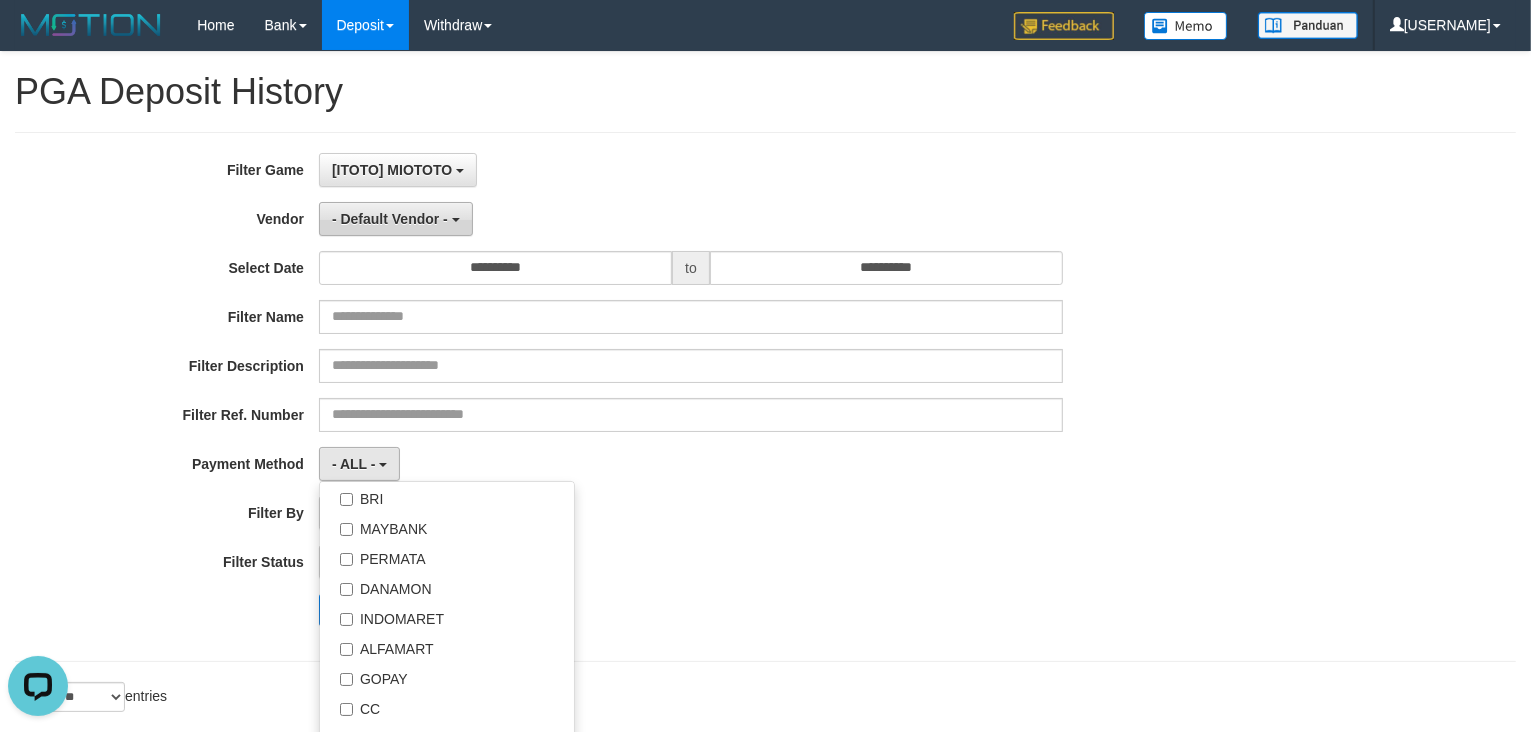 click on "- Default Vendor -" at bounding box center [390, 219] 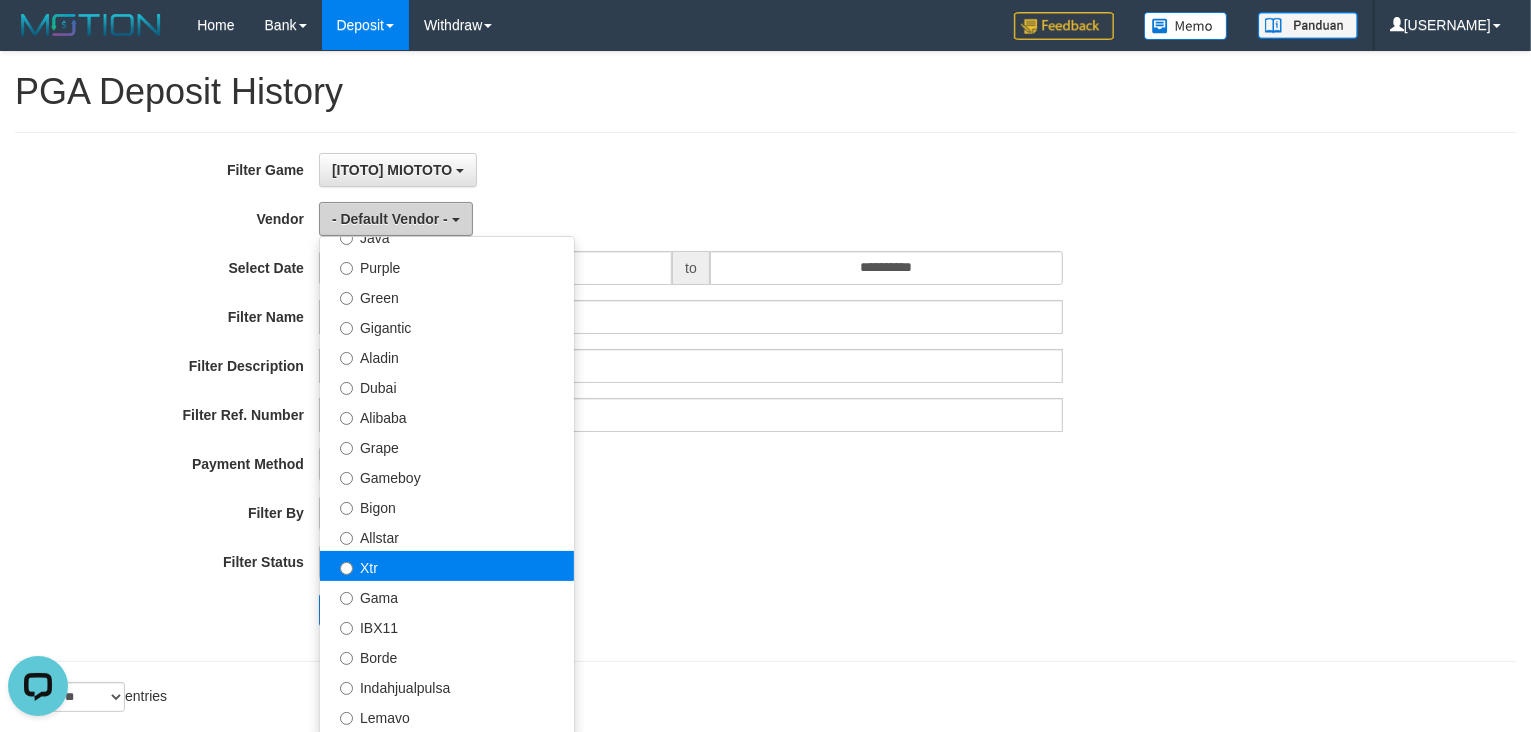 scroll, scrollTop: 250, scrollLeft: 0, axis: vertical 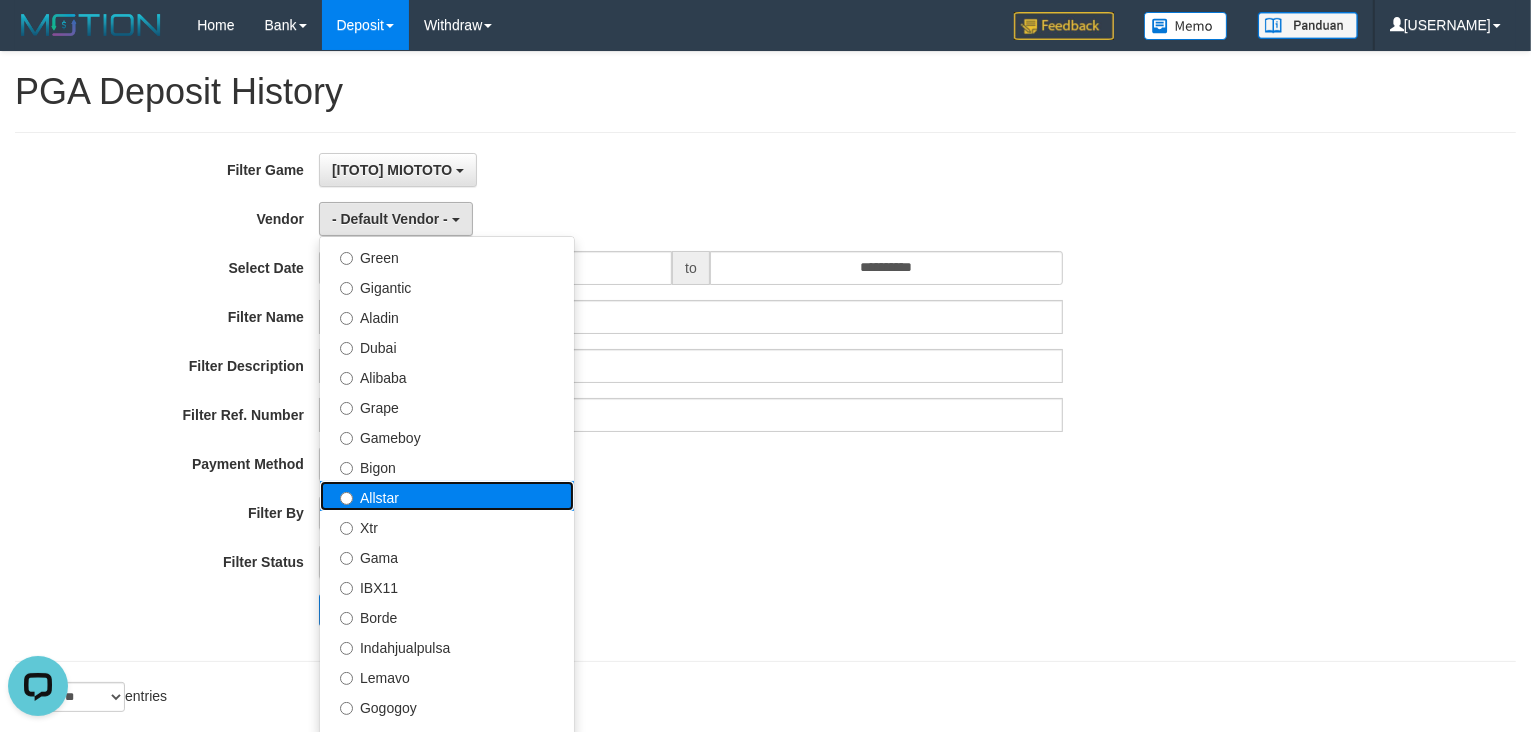 click on "Allstar" at bounding box center (447, 496) 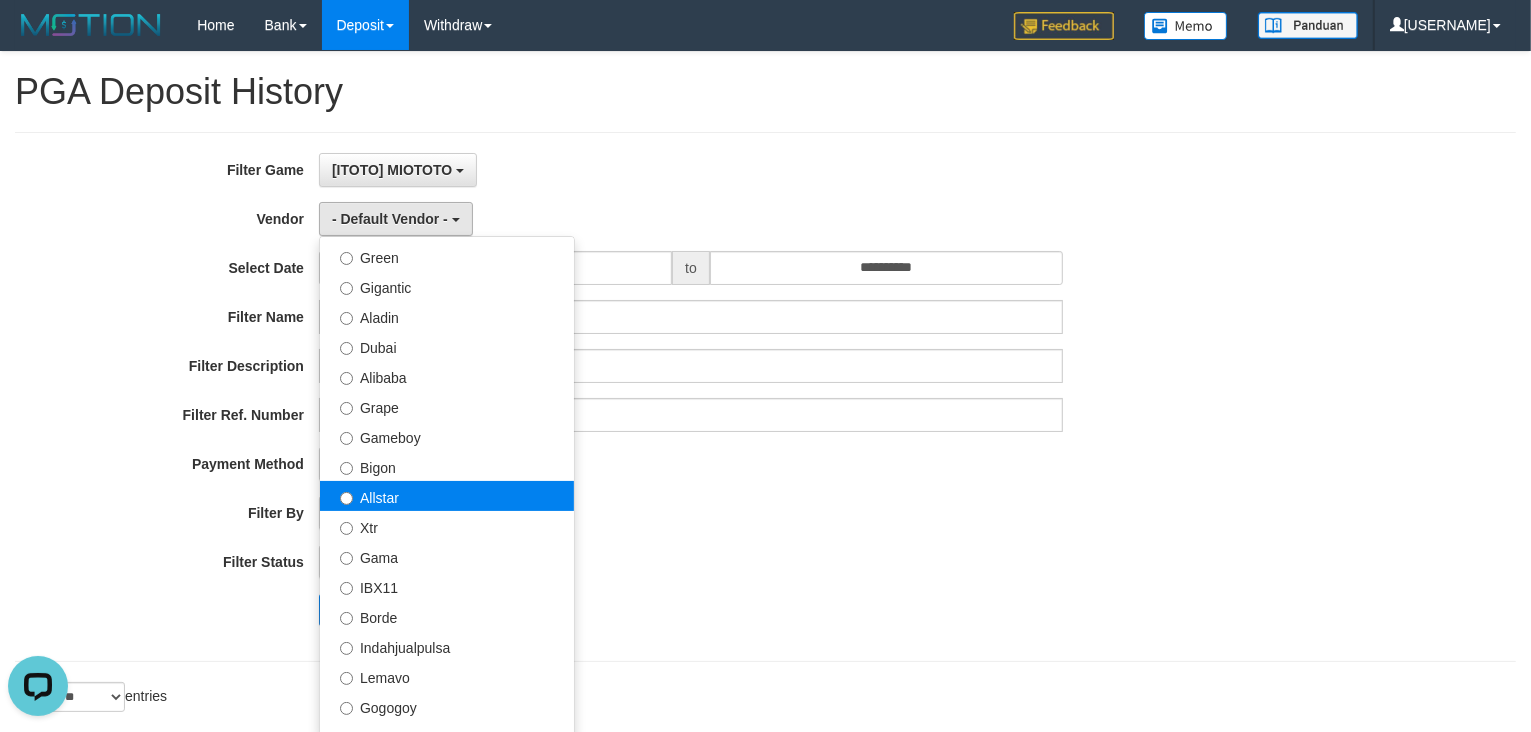 select on "**********" 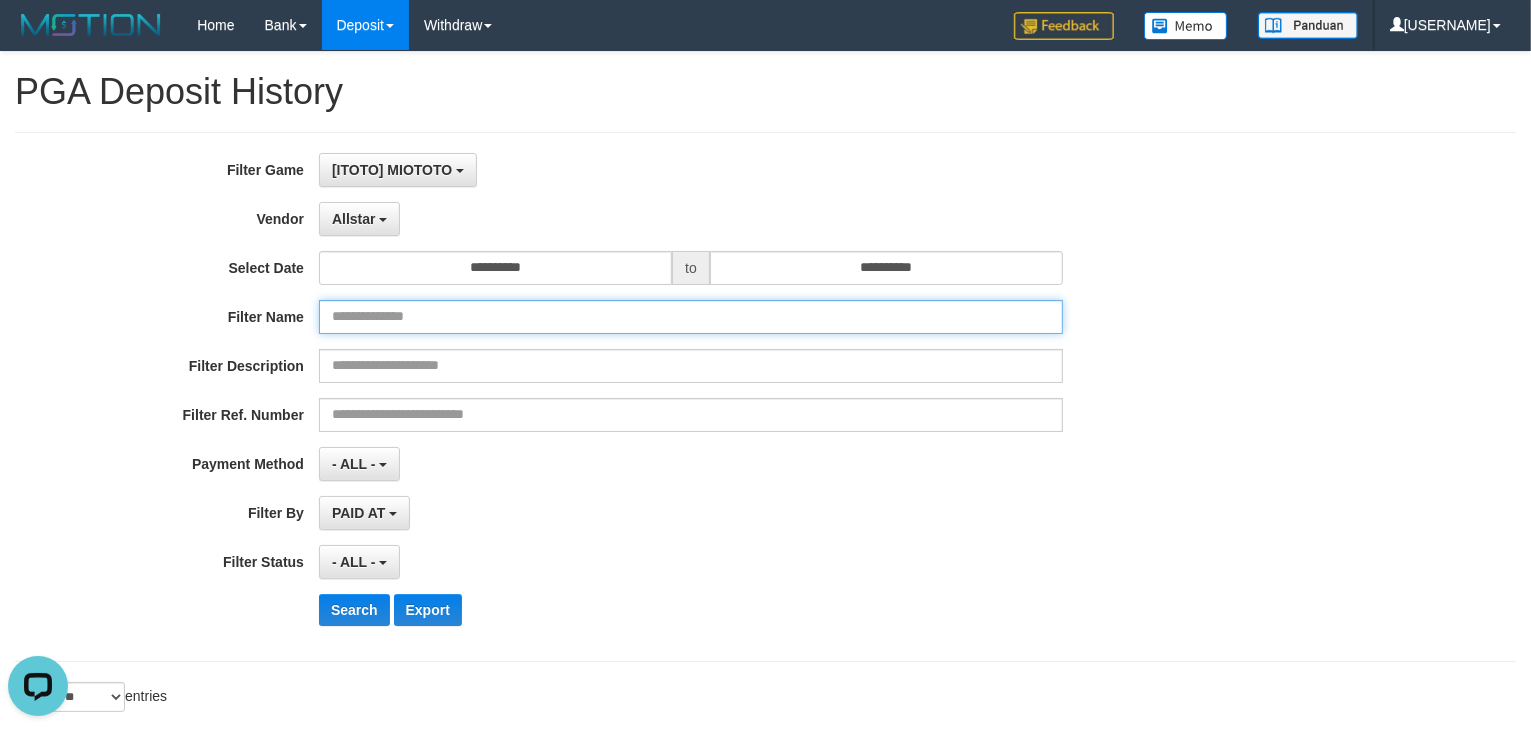click at bounding box center (691, 317) 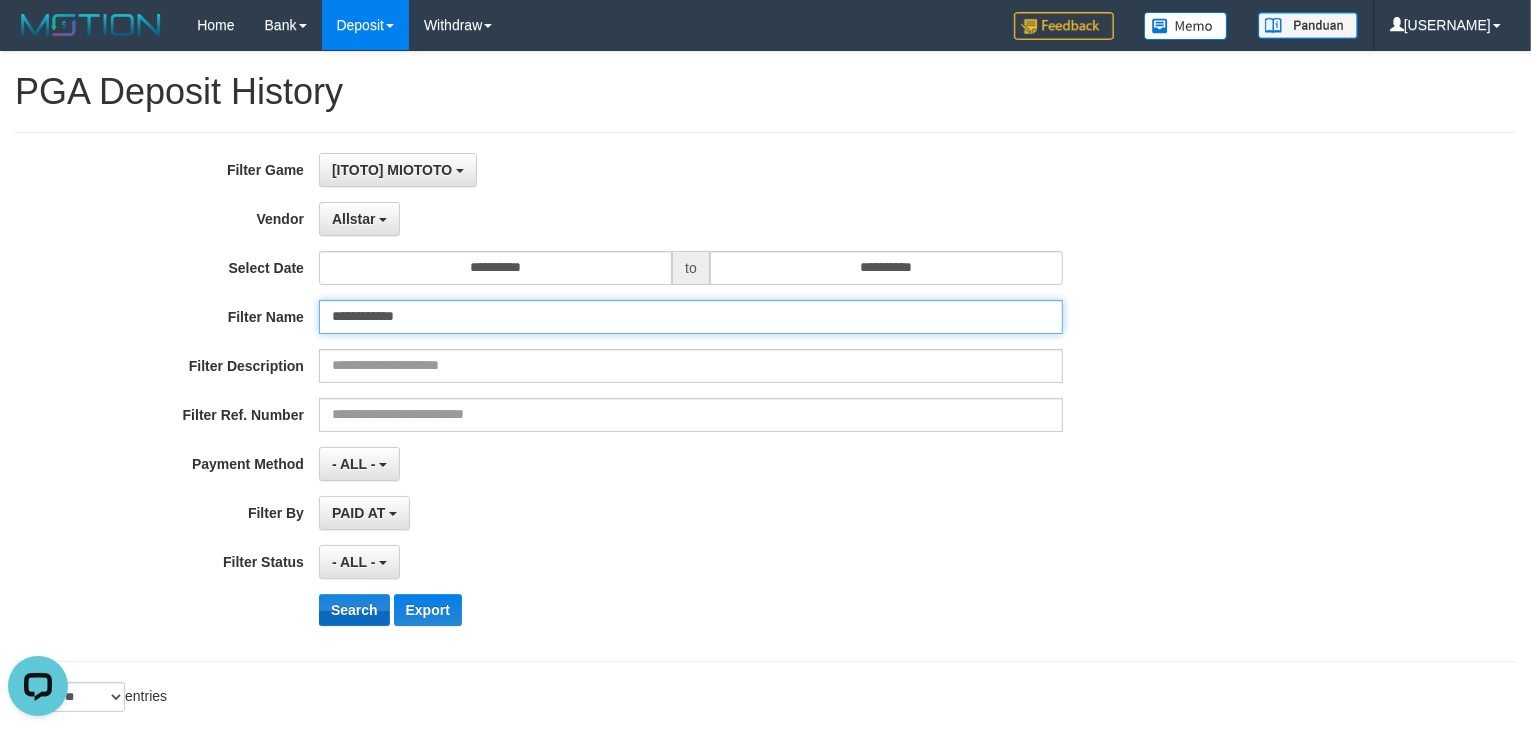 type on "**********" 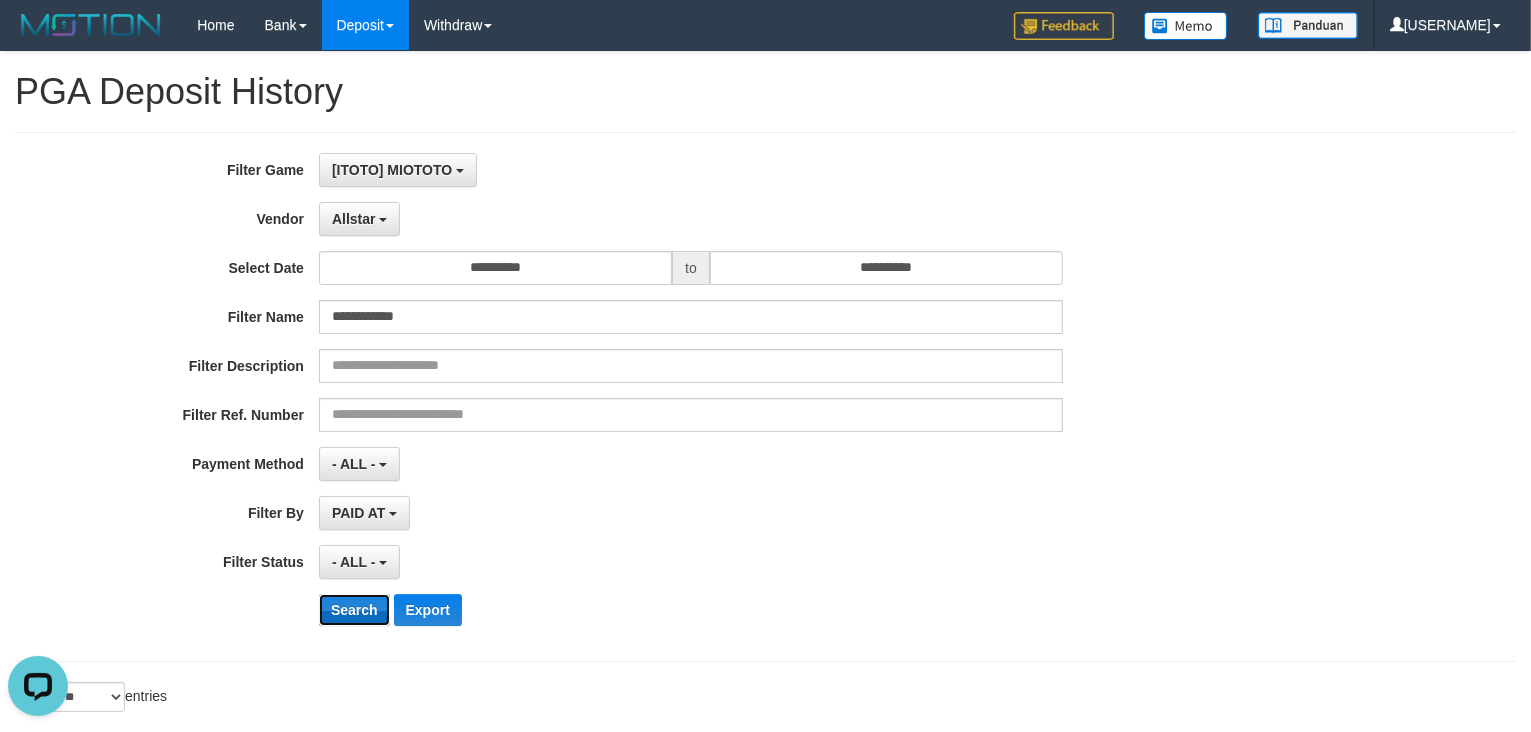 click on "Search" at bounding box center [354, 610] 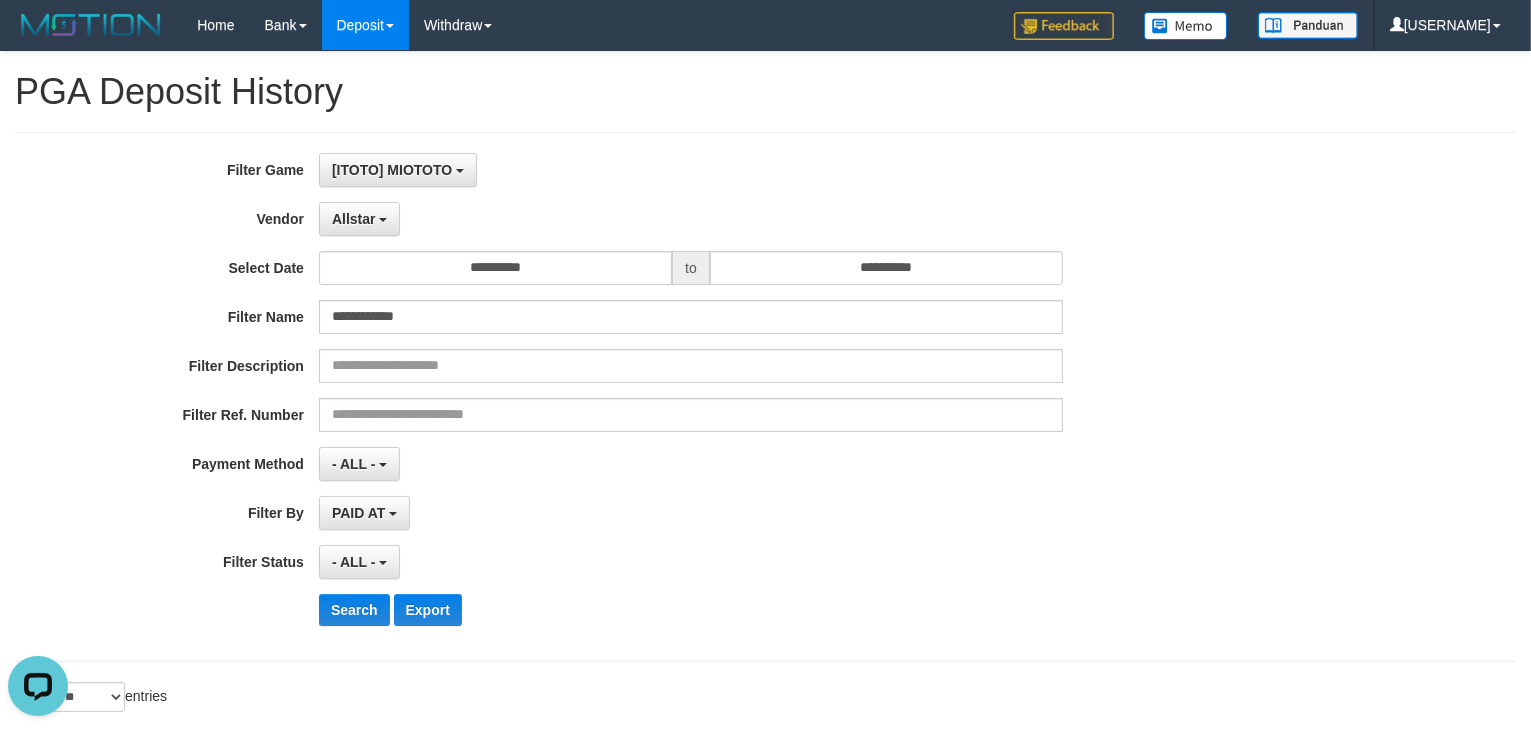 click on "**********" at bounding box center [638, 397] 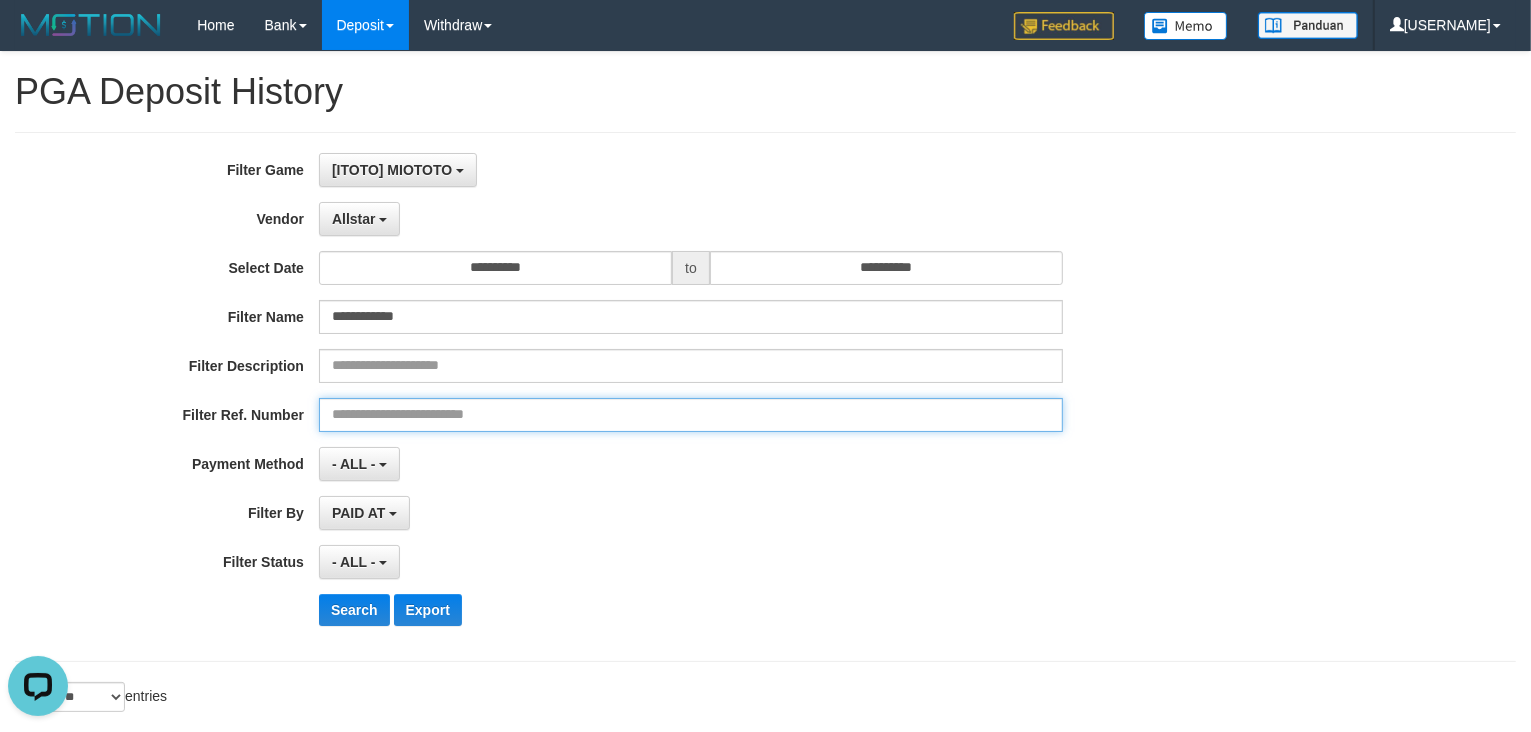 drag, startPoint x: 507, startPoint y: 412, endPoint x: 481, endPoint y: 398, distance: 29.529646 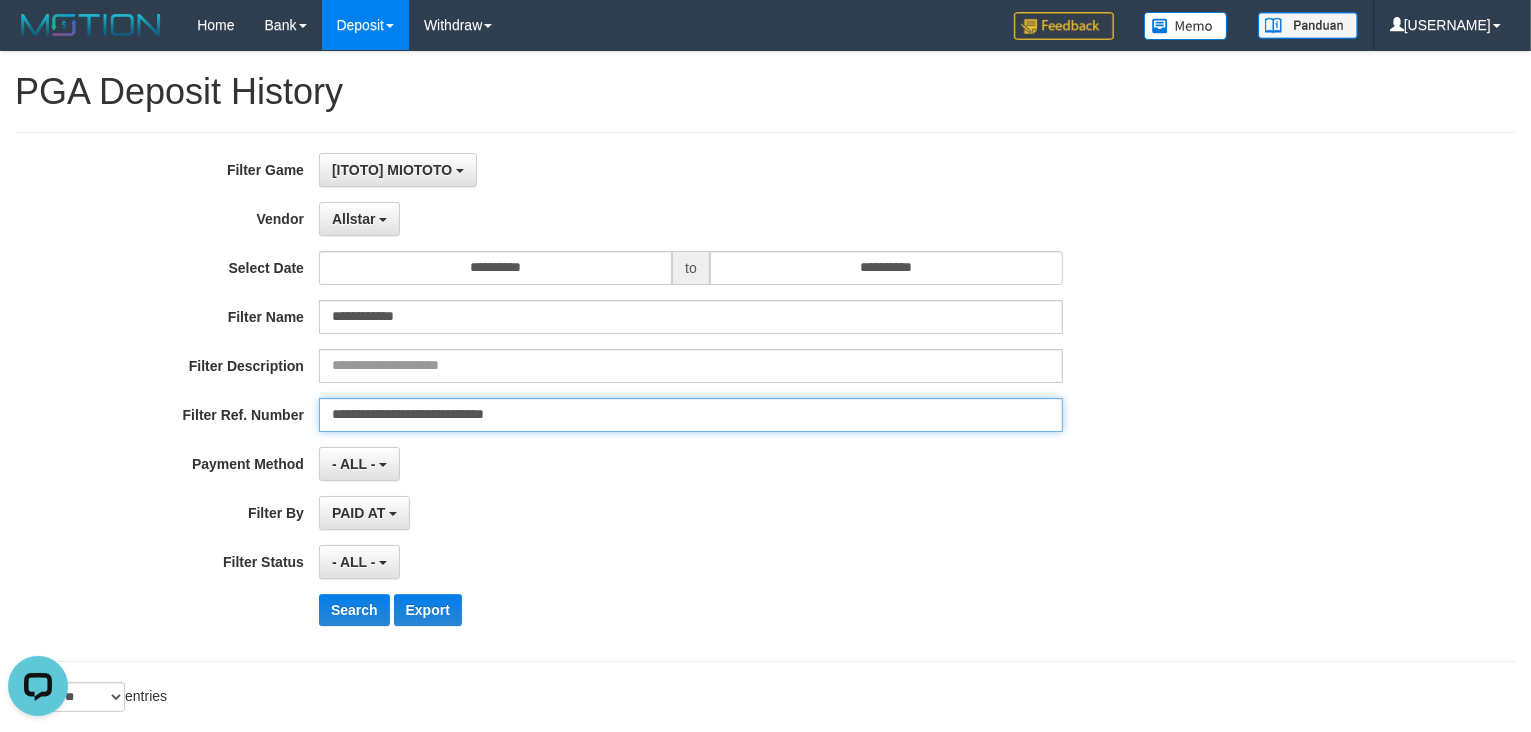 type on "**********" 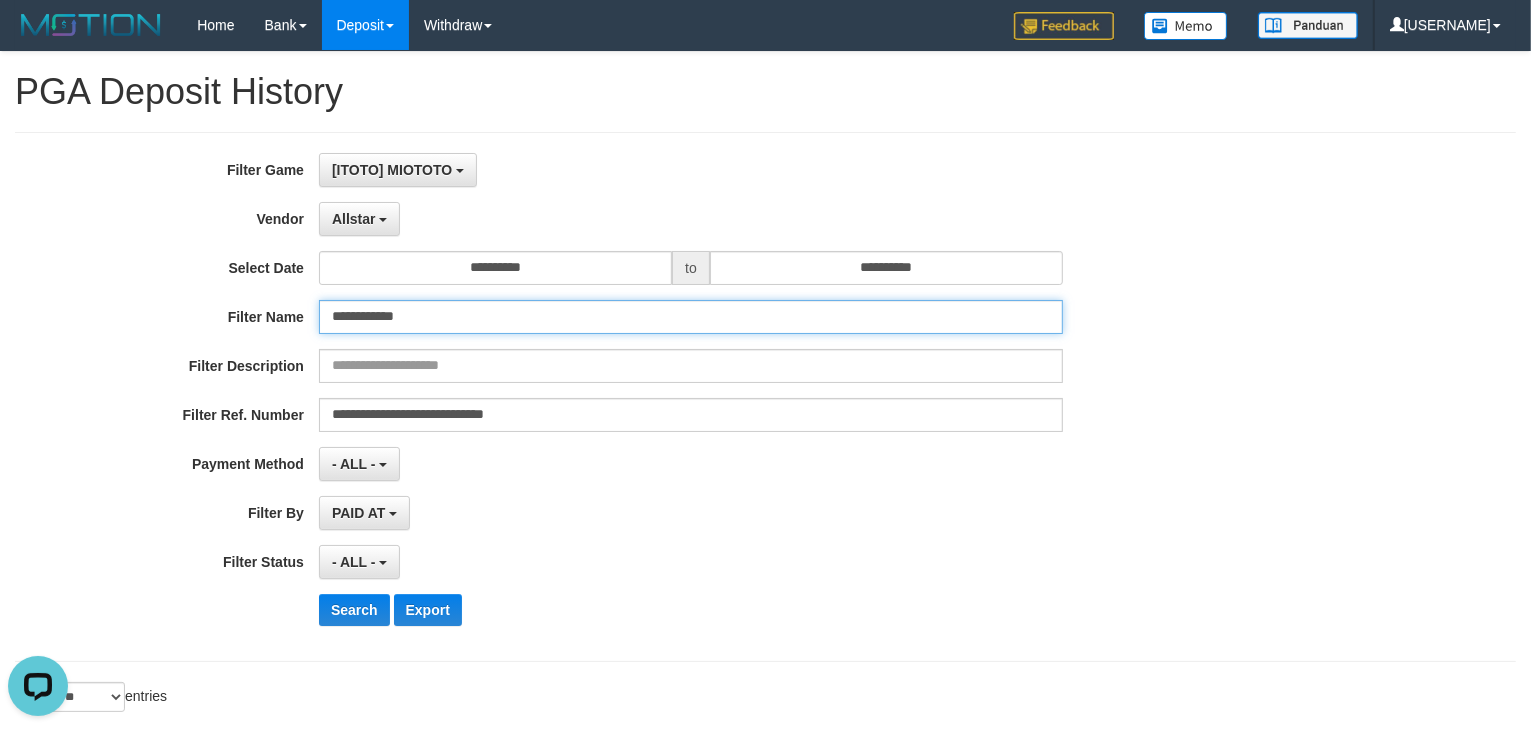drag, startPoint x: 478, startPoint y: 321, endPoint x: 2, endPoint y: 302, distance: 476.37906 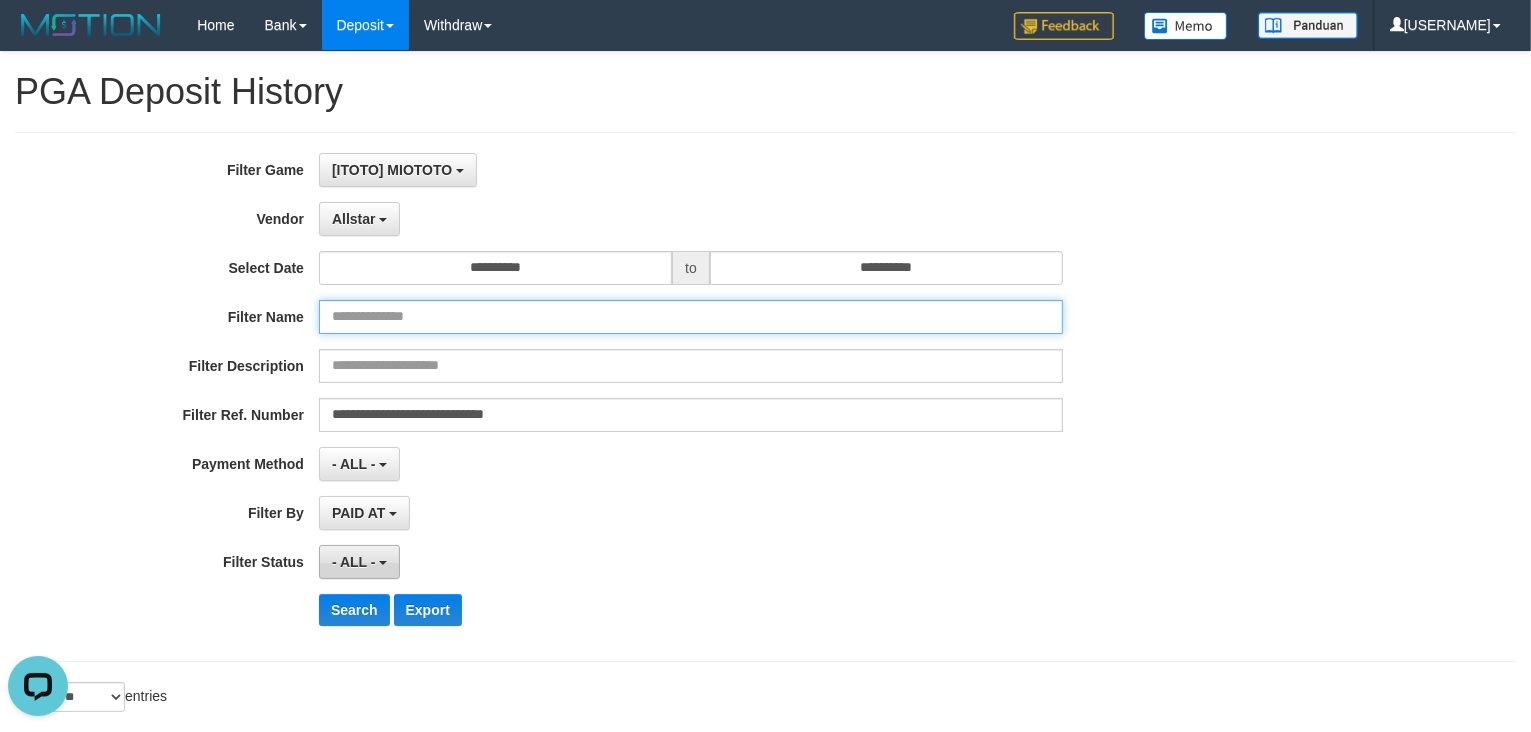 type 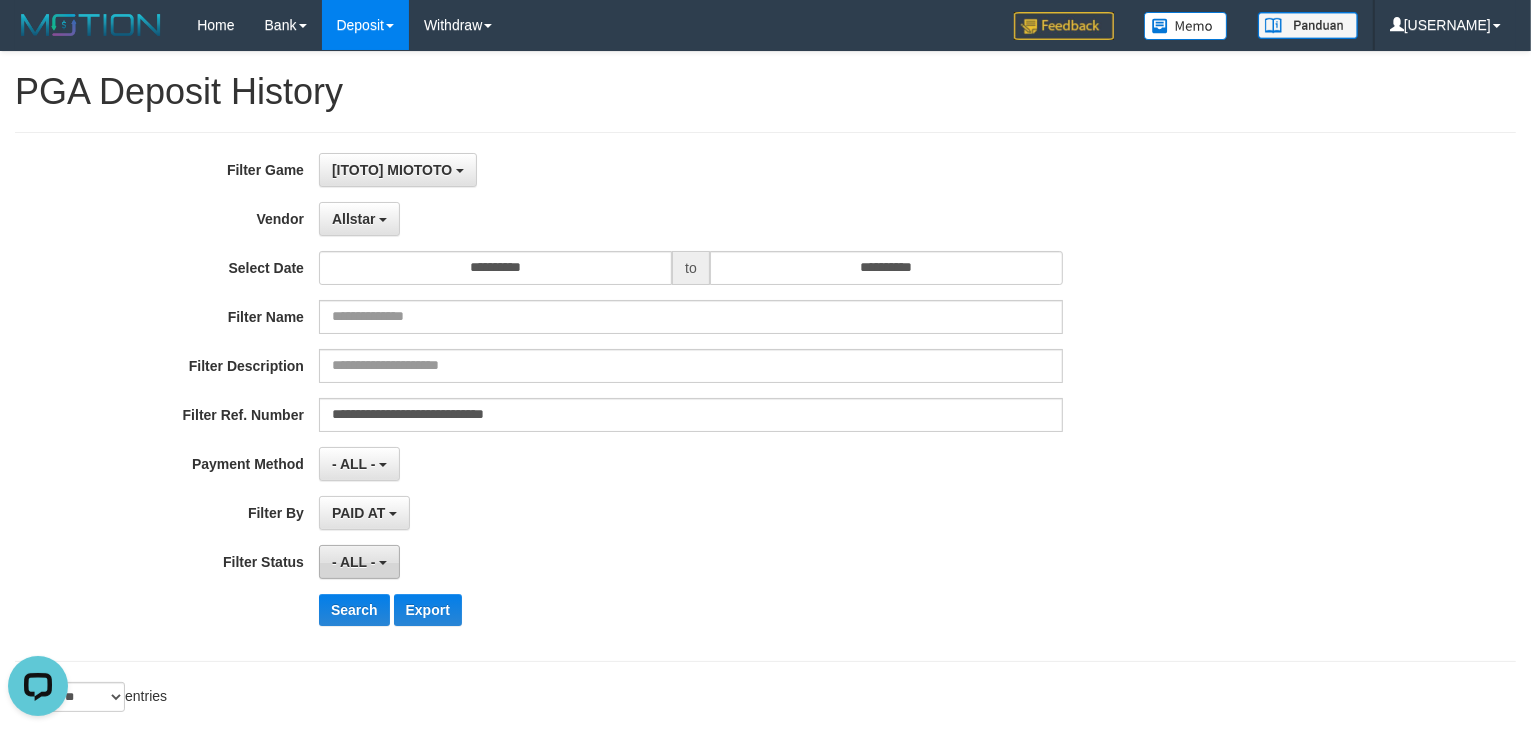 click on "- ALL -" at bounding box center [359, 562] 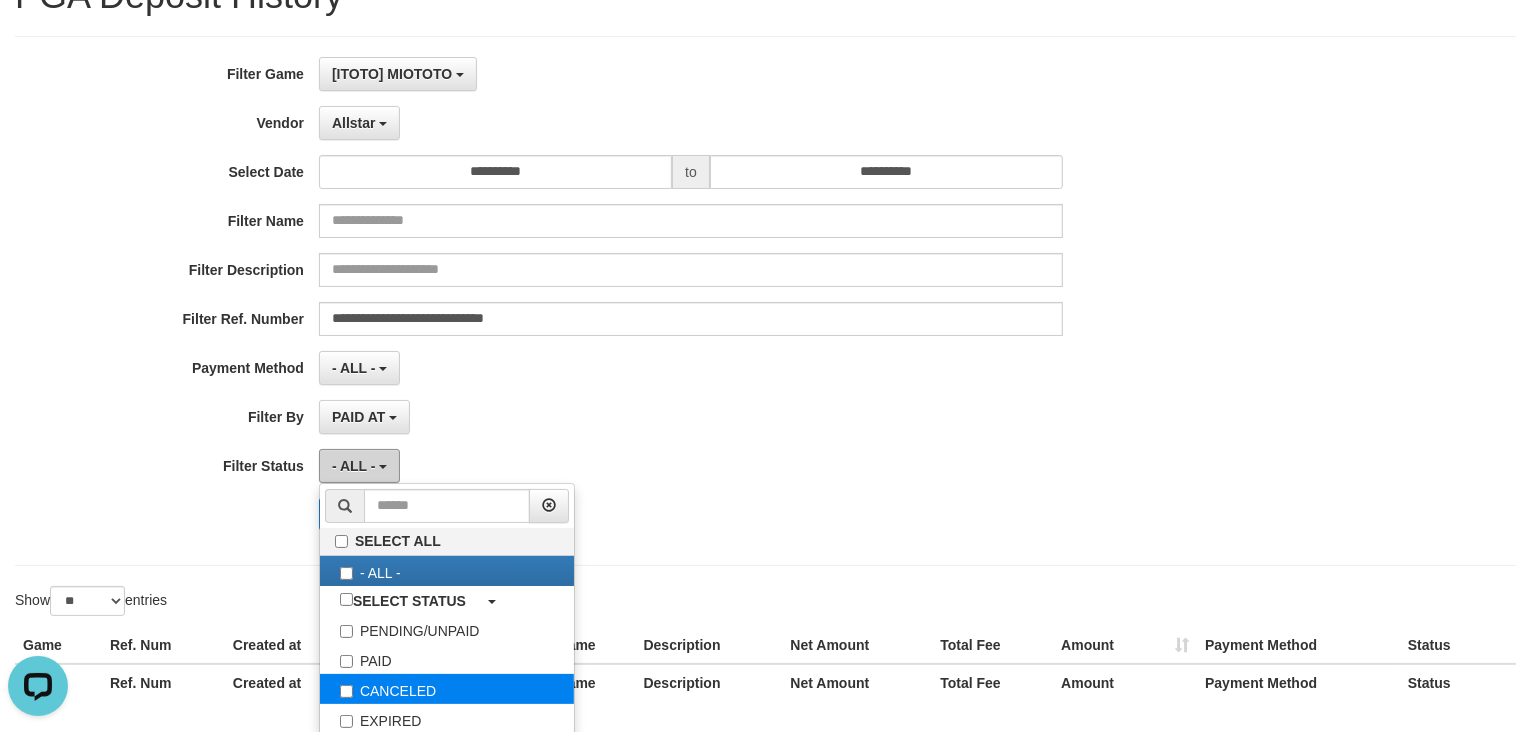 scroll, scrollTop: 192, scrollLeft: 0, axis: vertical 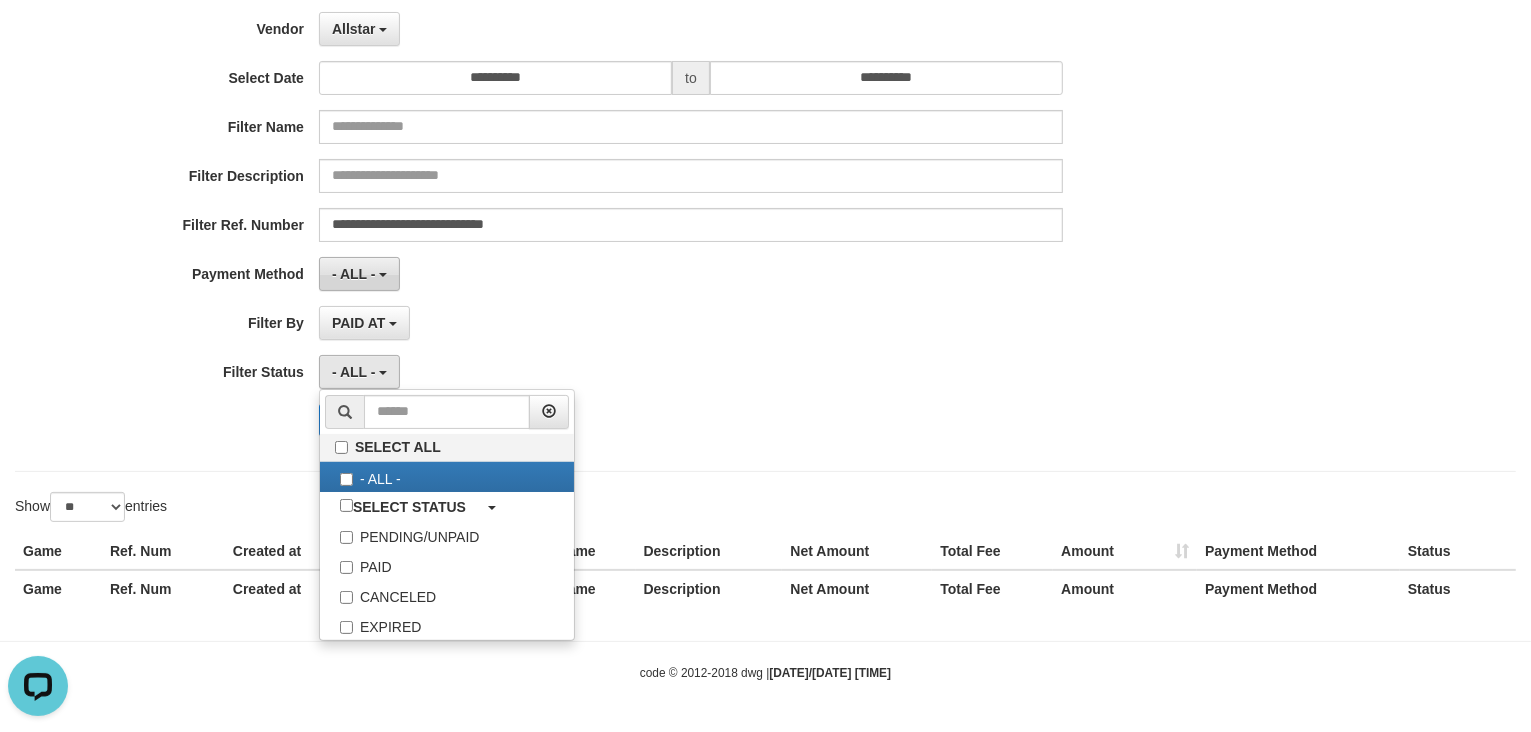 click on "- ALL -" at bounding box center [359, 274] 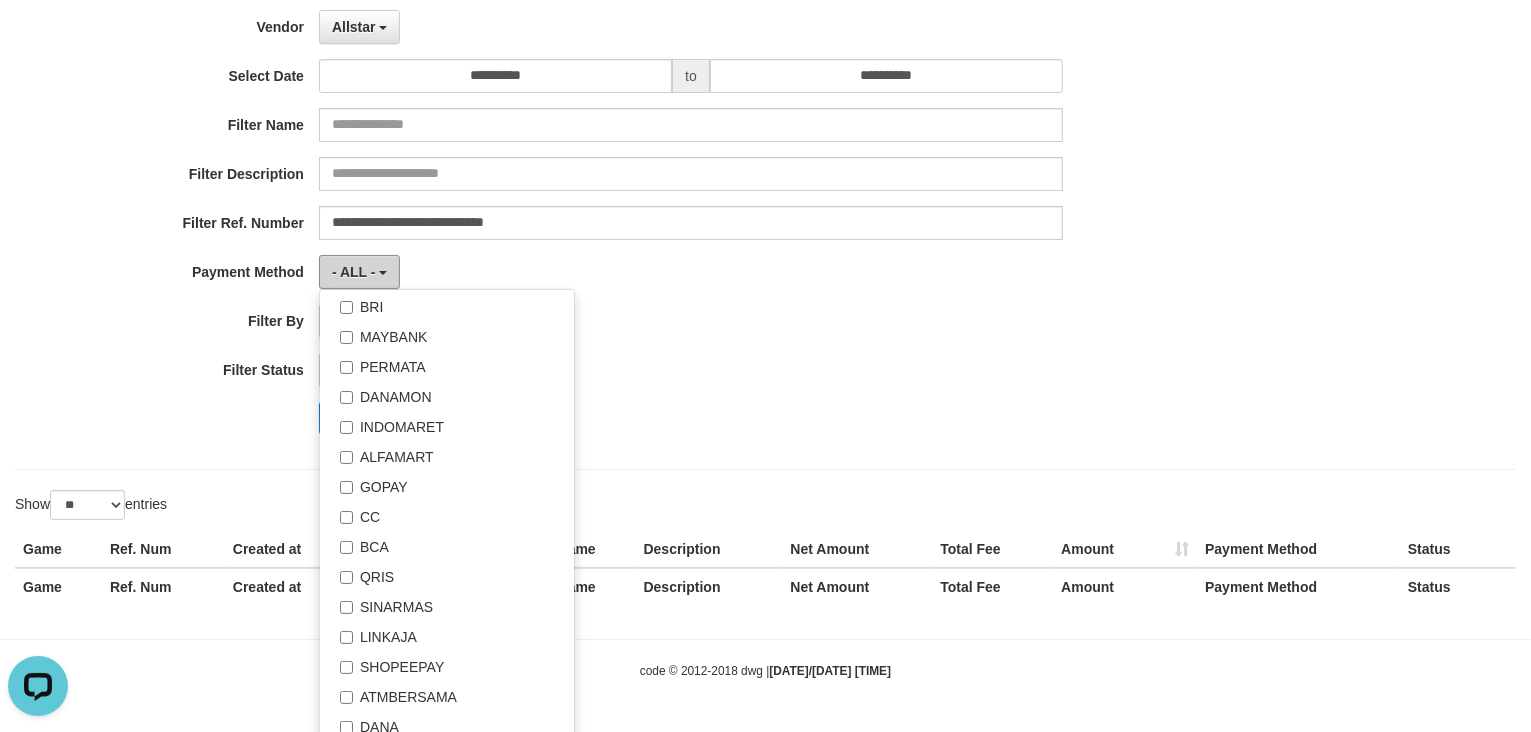 click on "- ALL -" at bounding box center (354, 272) 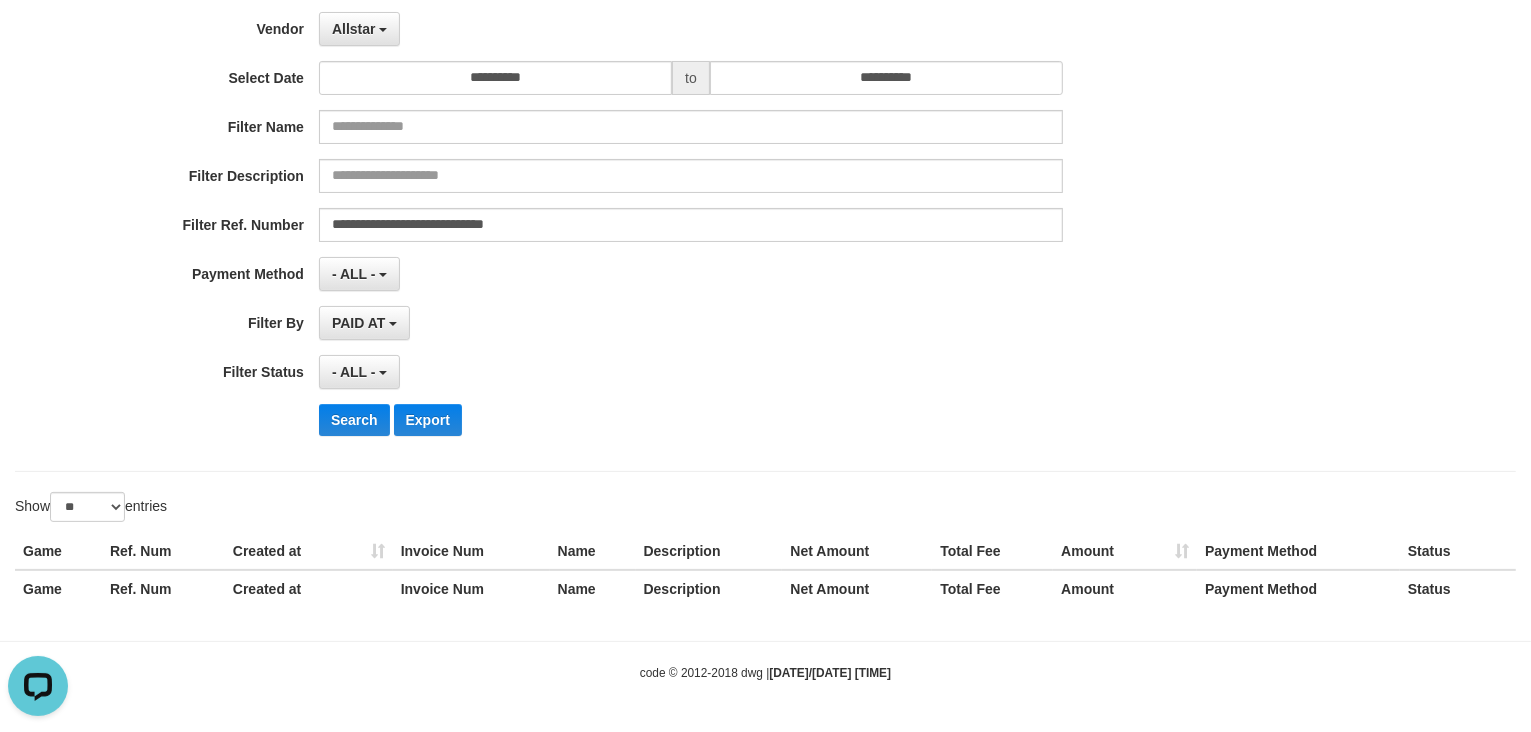 click on "**********" at bounding box center [638, 207] 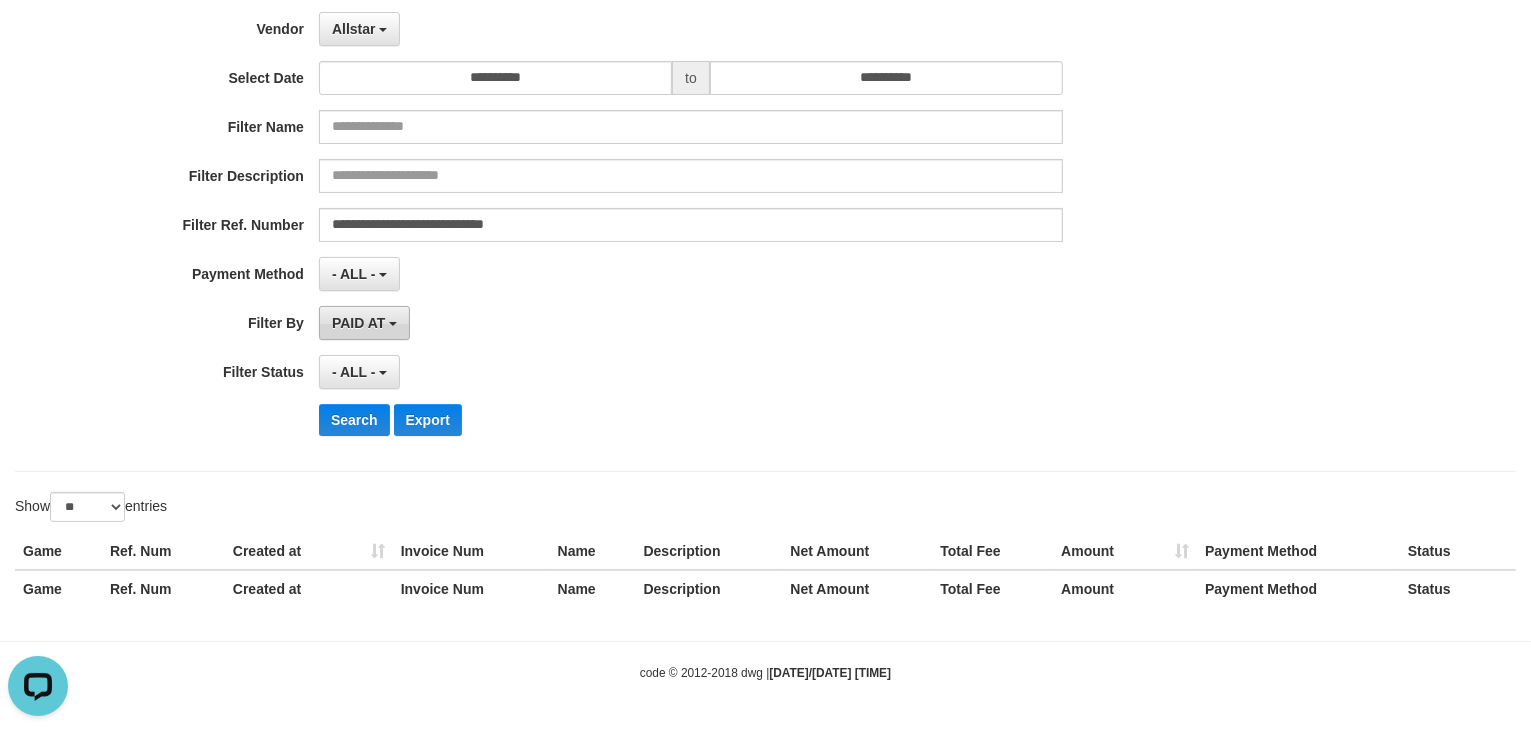 click on "PAID AT" at bounding box center (358, 323) 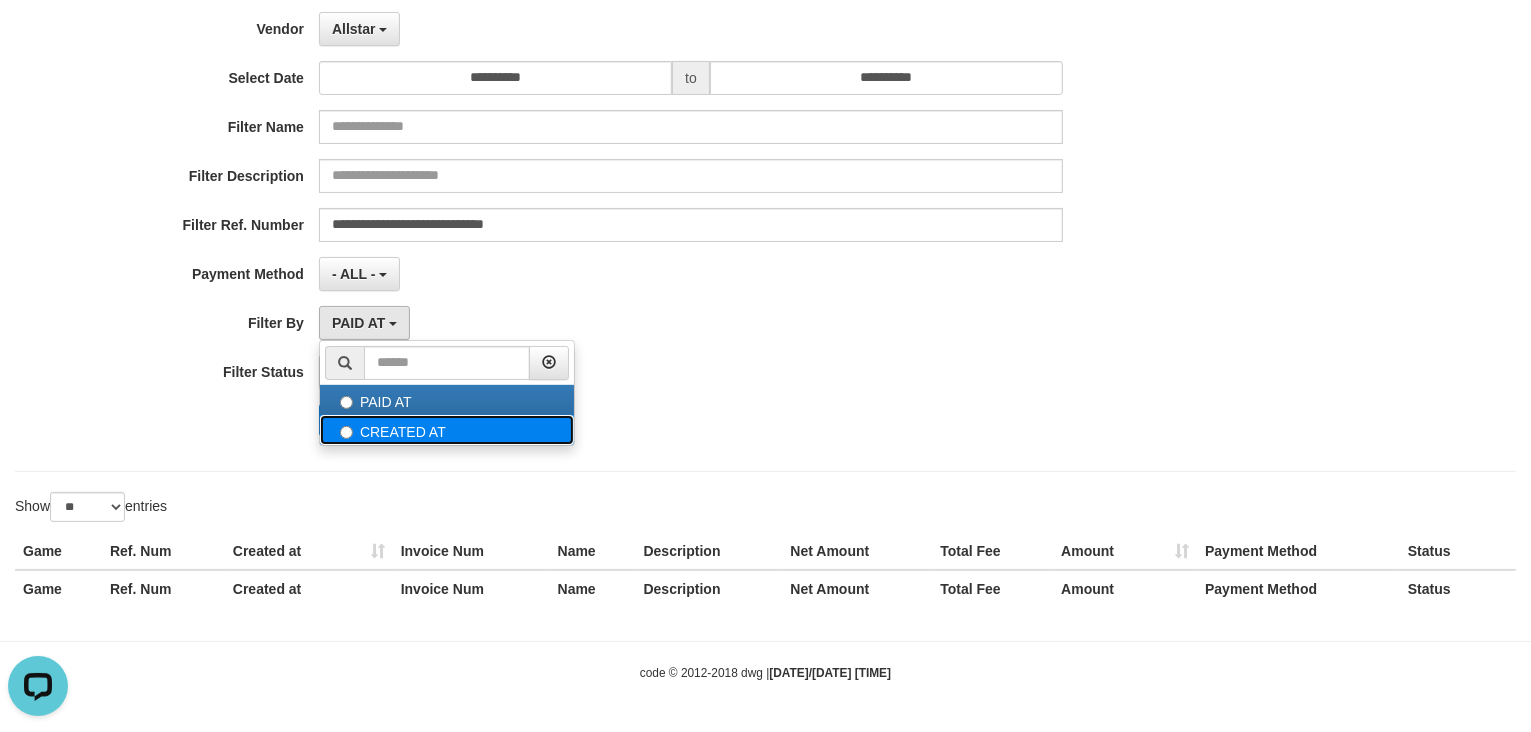 click on "CREATED AT" at bounding box center [447, 430] 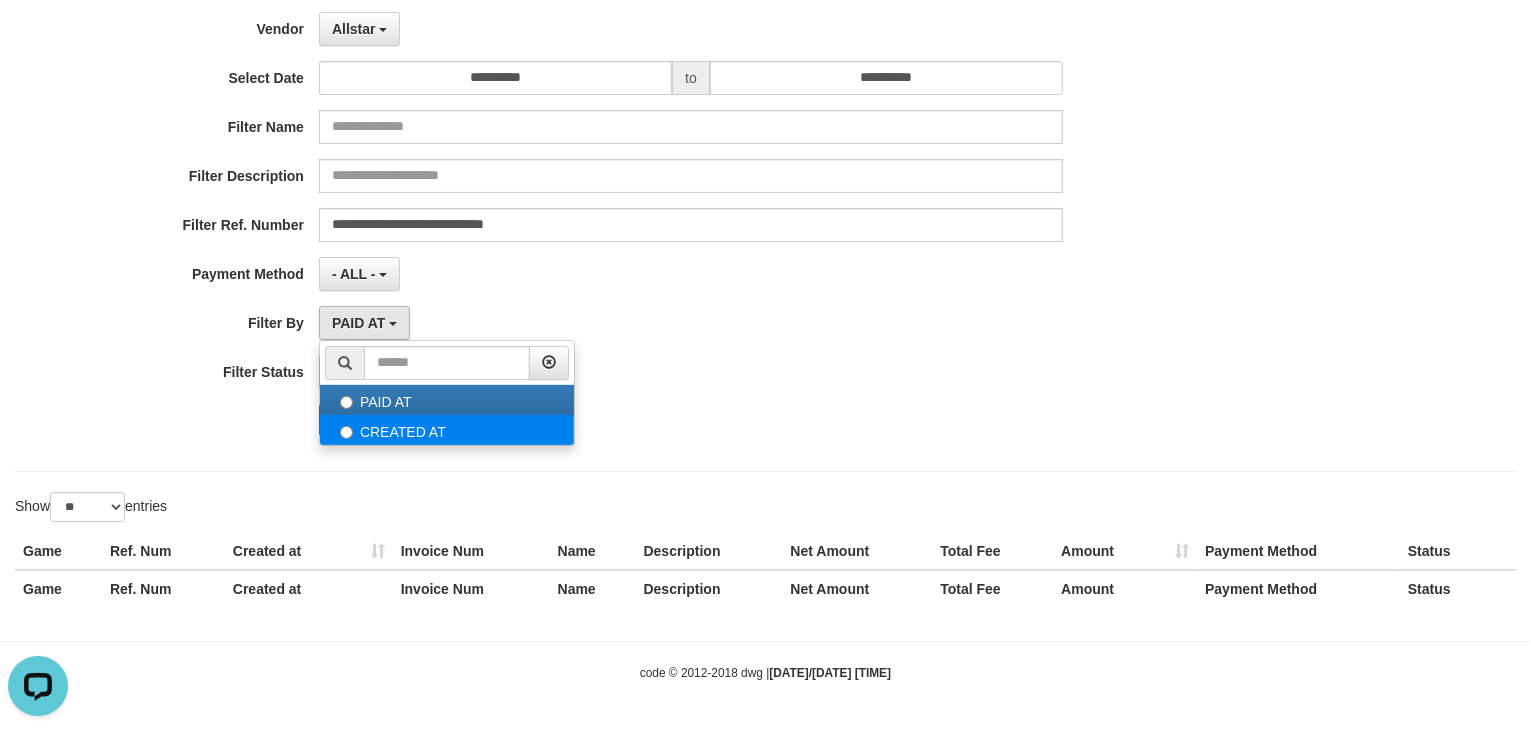 select on "*" 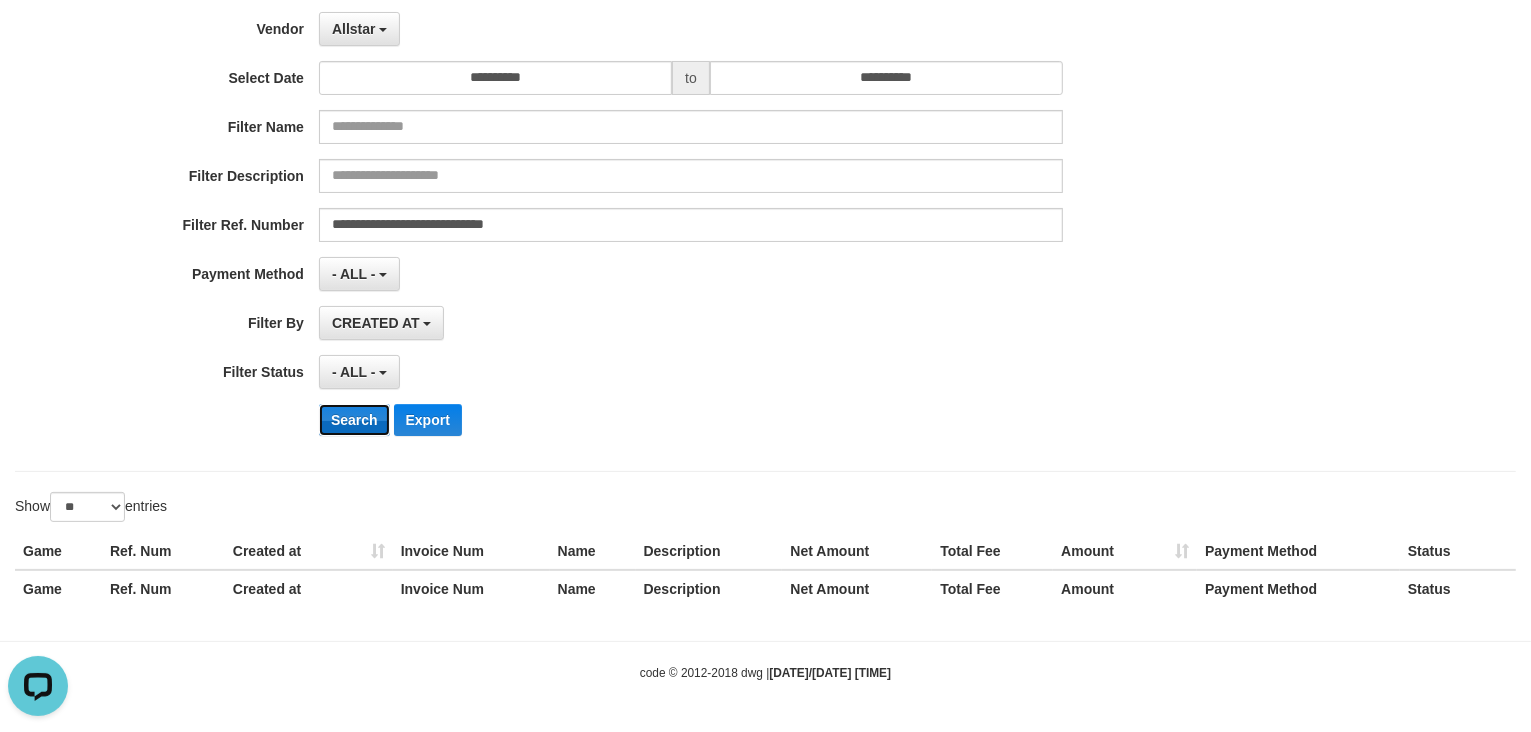click on "Search" at bounding box center (354, 420) 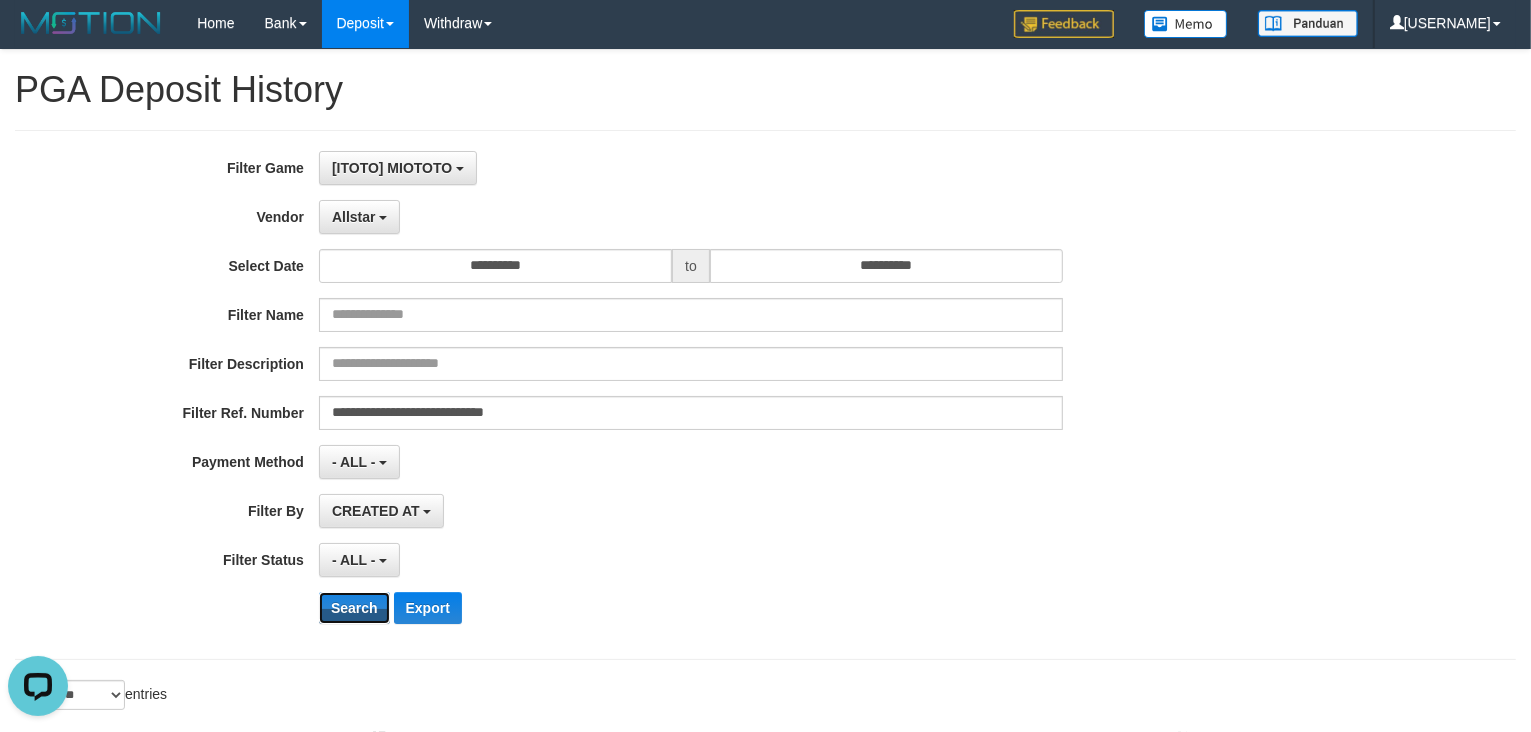 scroll, scrollTop: 0, scrollLeft: 0, axis: both 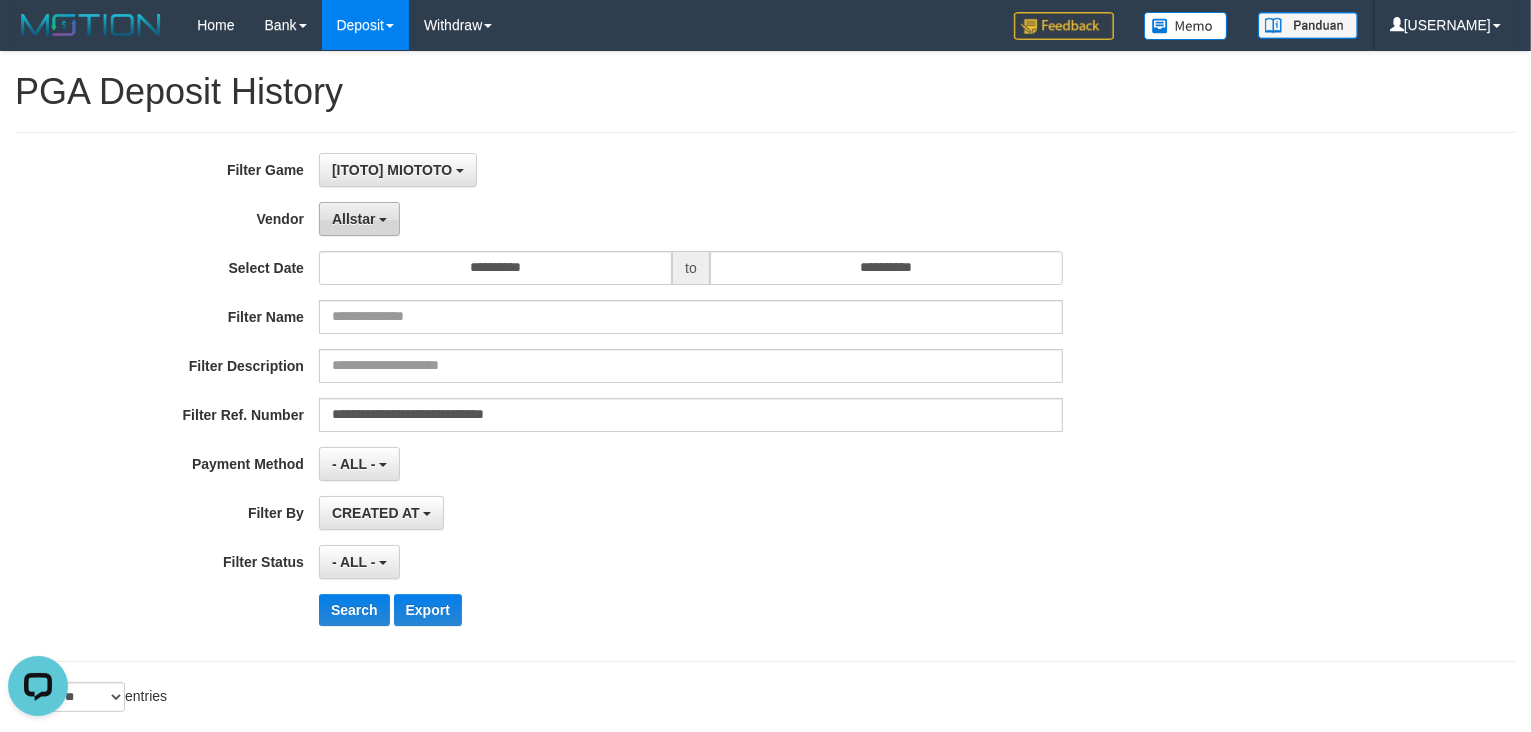 click at bounding box center [383, 220] 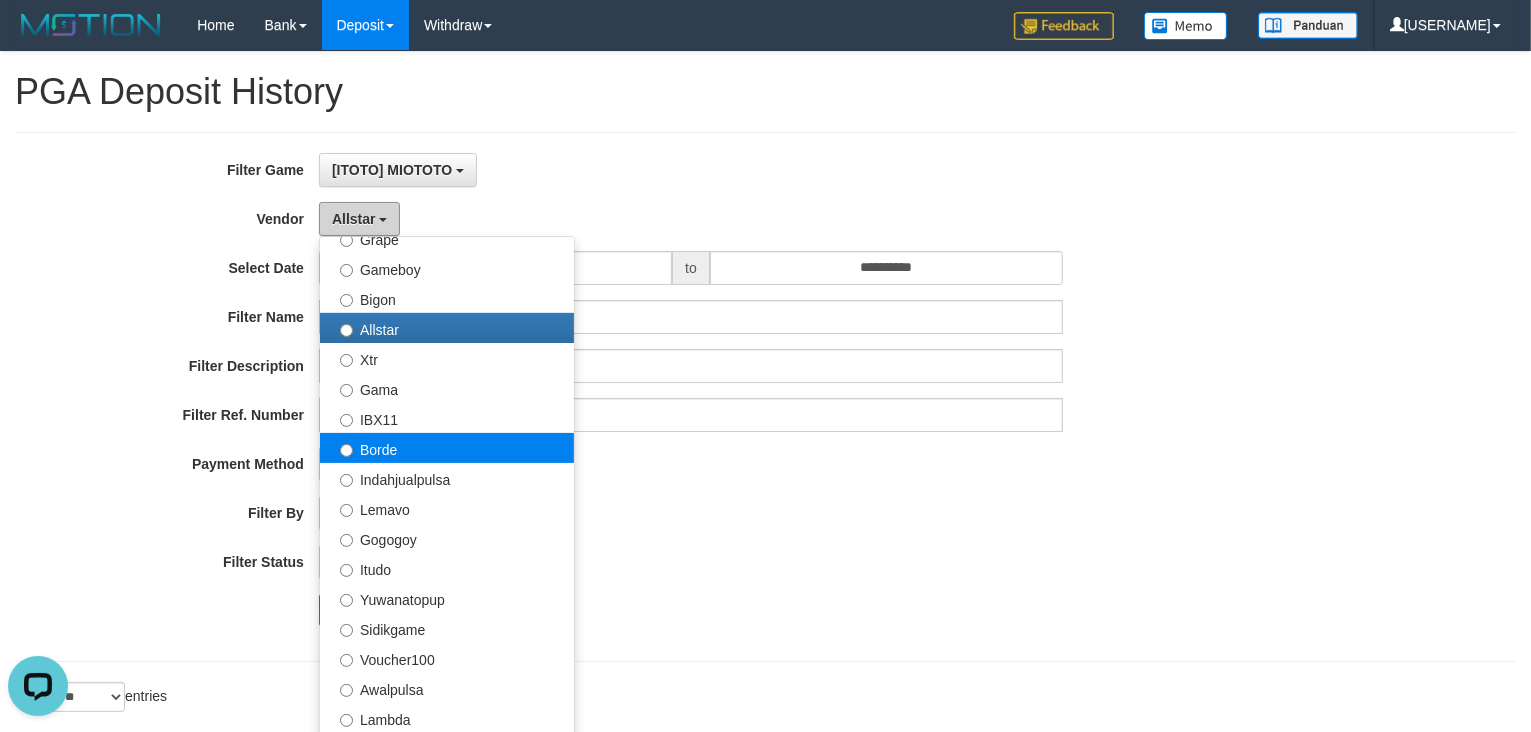 scroll, scrollTop: 500, scrollLeft: 0, axis: vertical 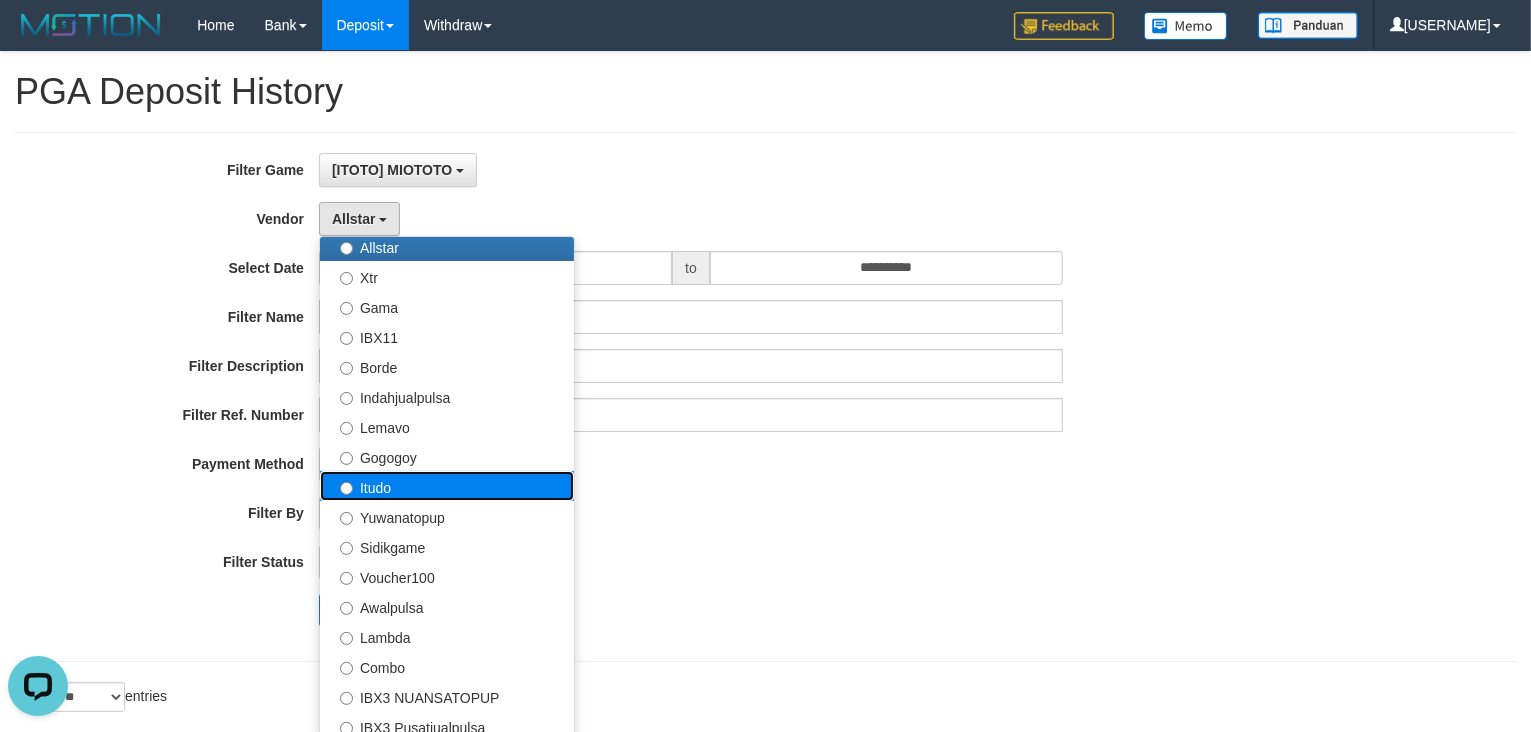 click on "Itudo" at bounding box center (447, 486) 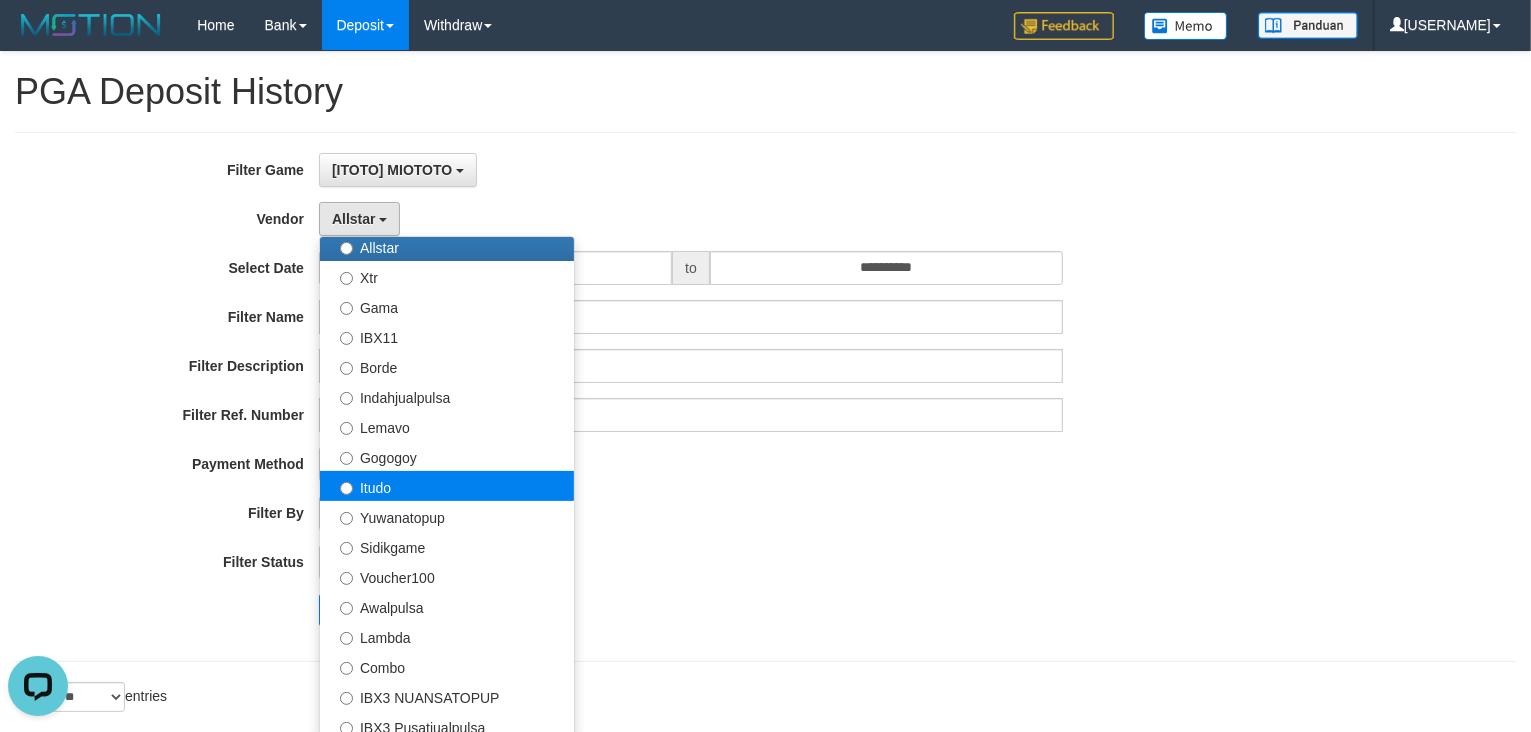 select on "**********" 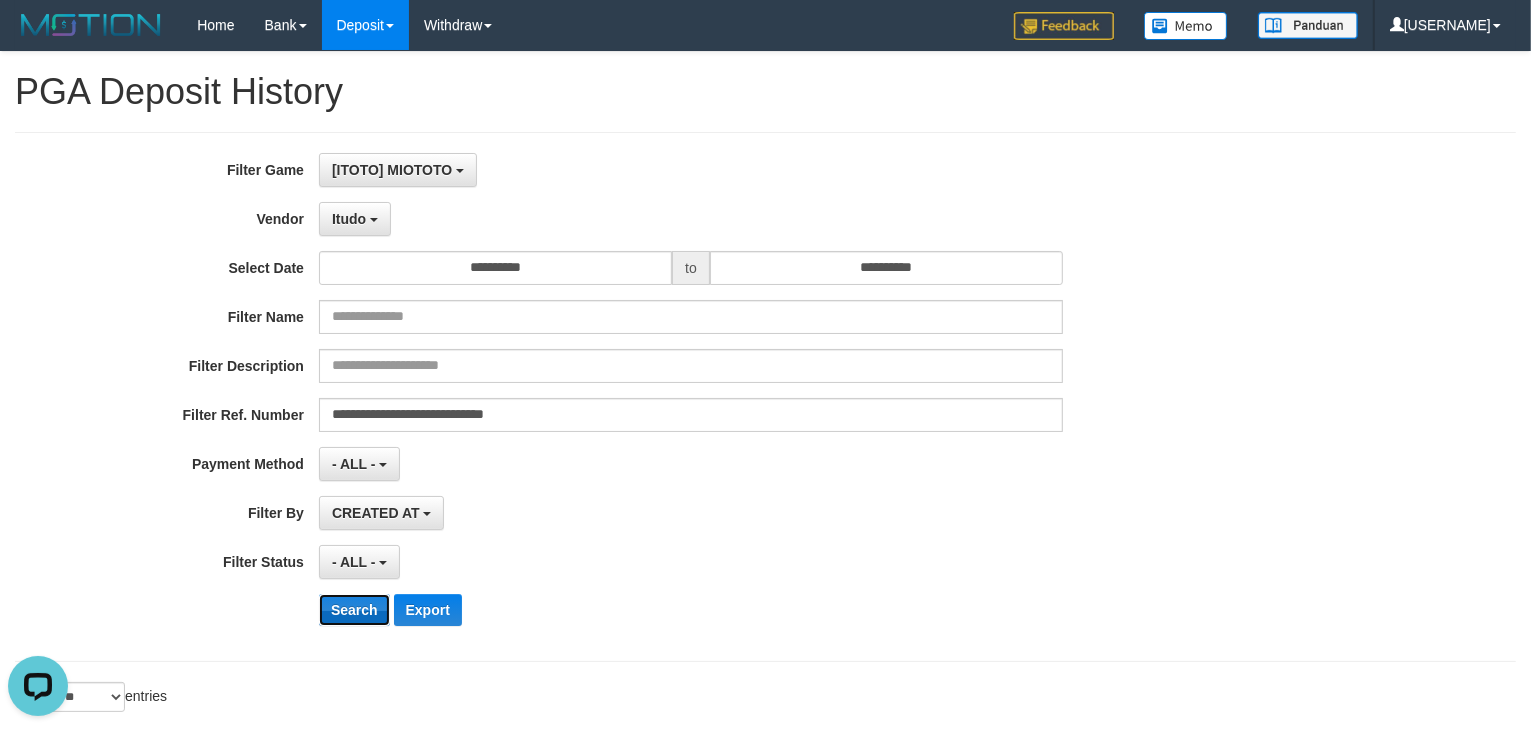 click on "Search" at bounding box center [354, 610] 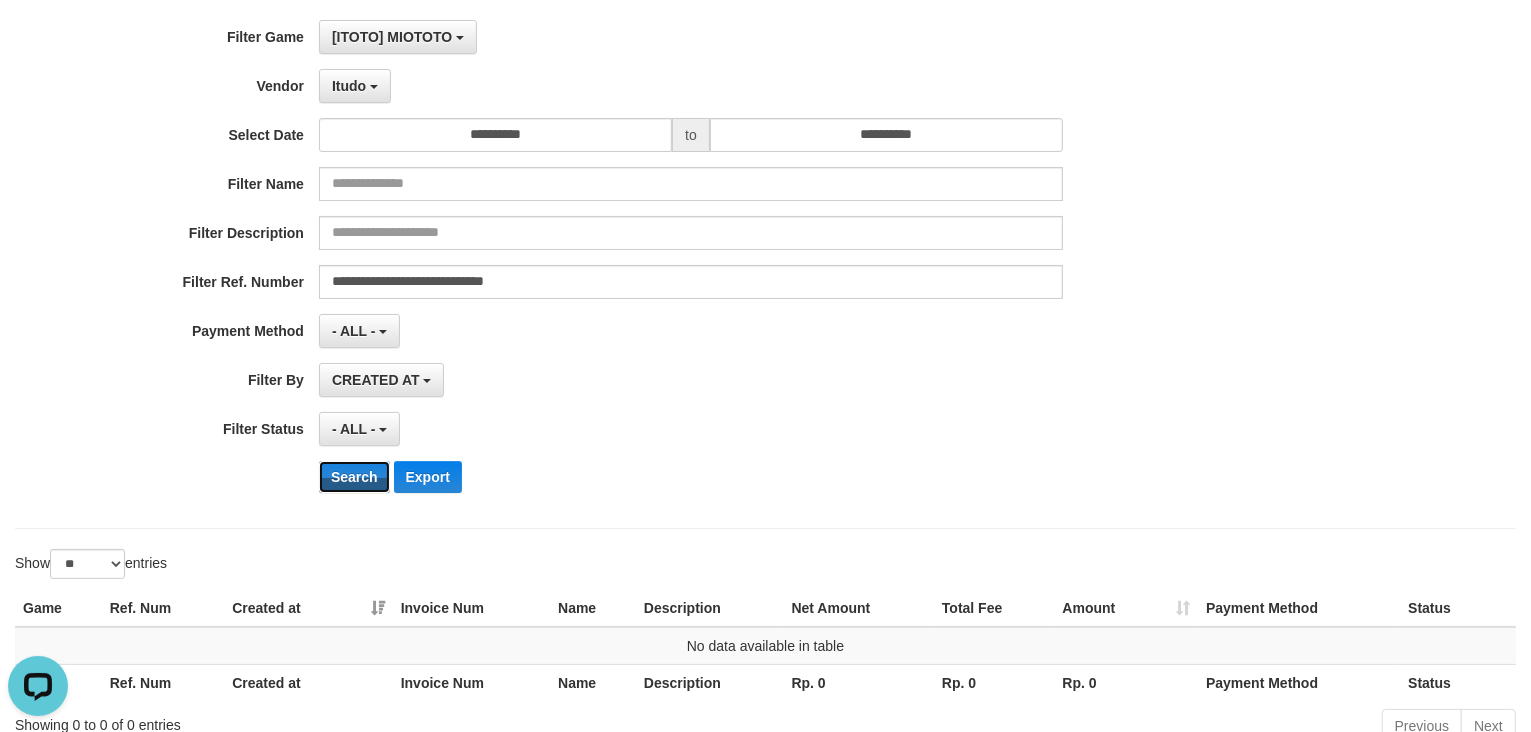 scroll, scrollTop: 0, scrollLeft: 0, axis: both 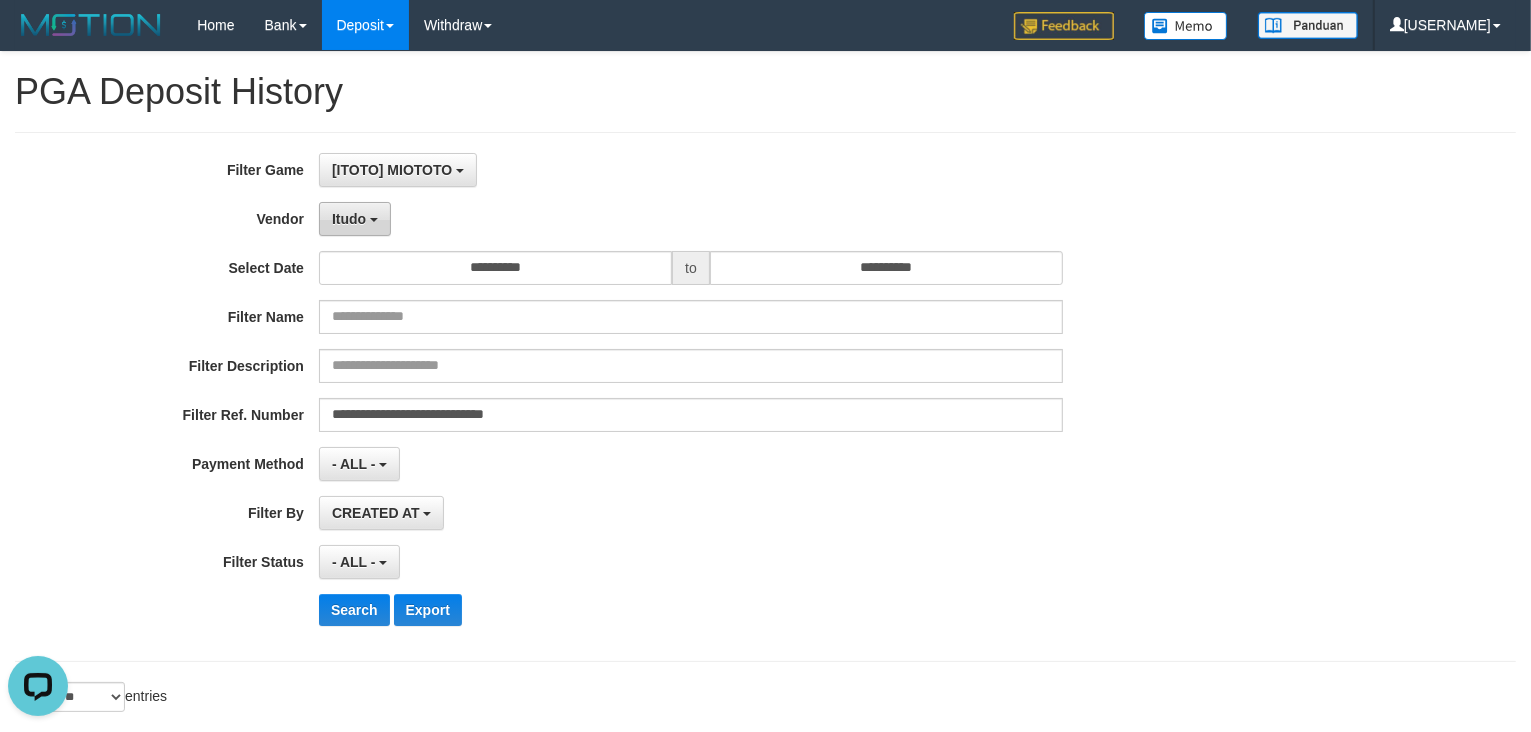 click on "Itudo" at bounding box center (355, 219) 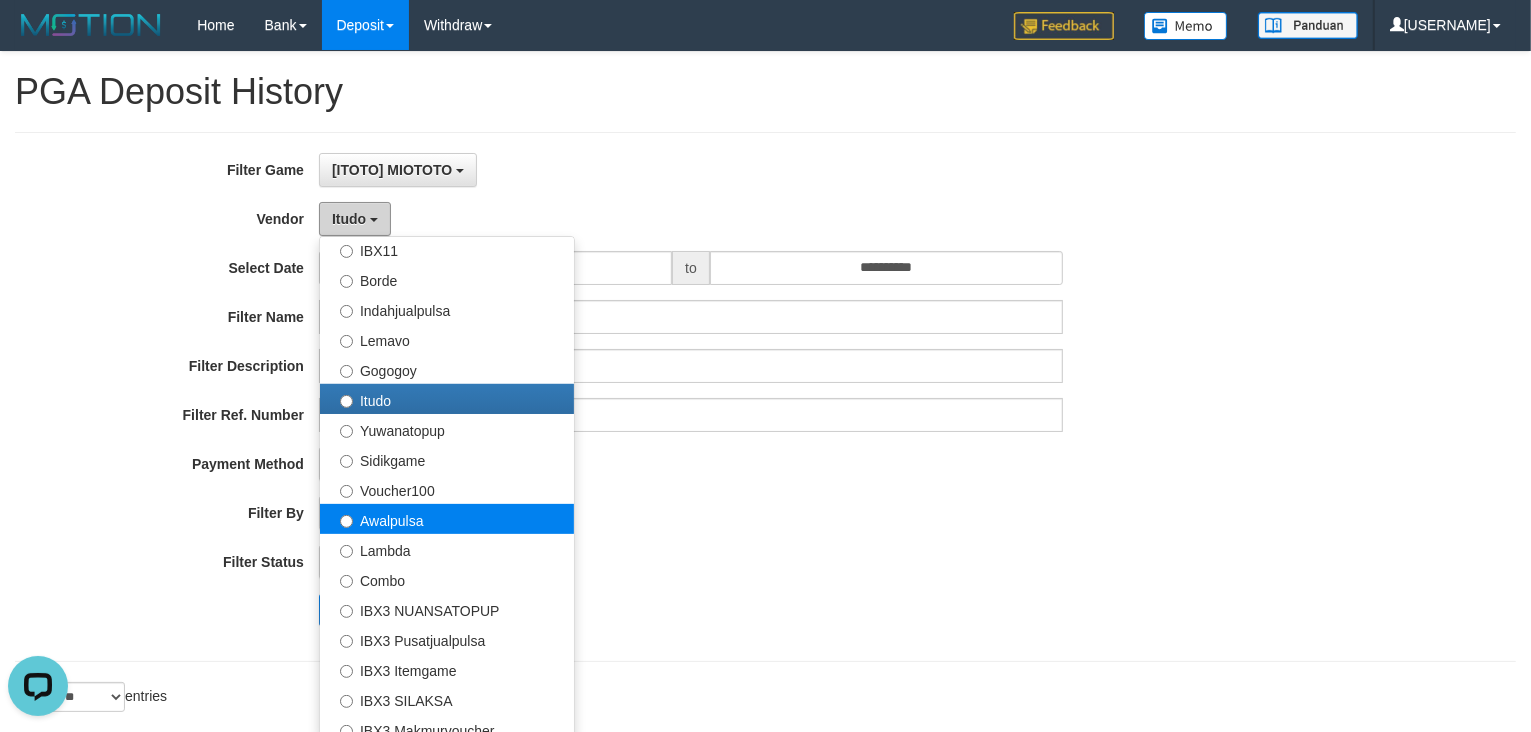scroll, scrollTop: 625, scrollLeft: 0, axis: vertical 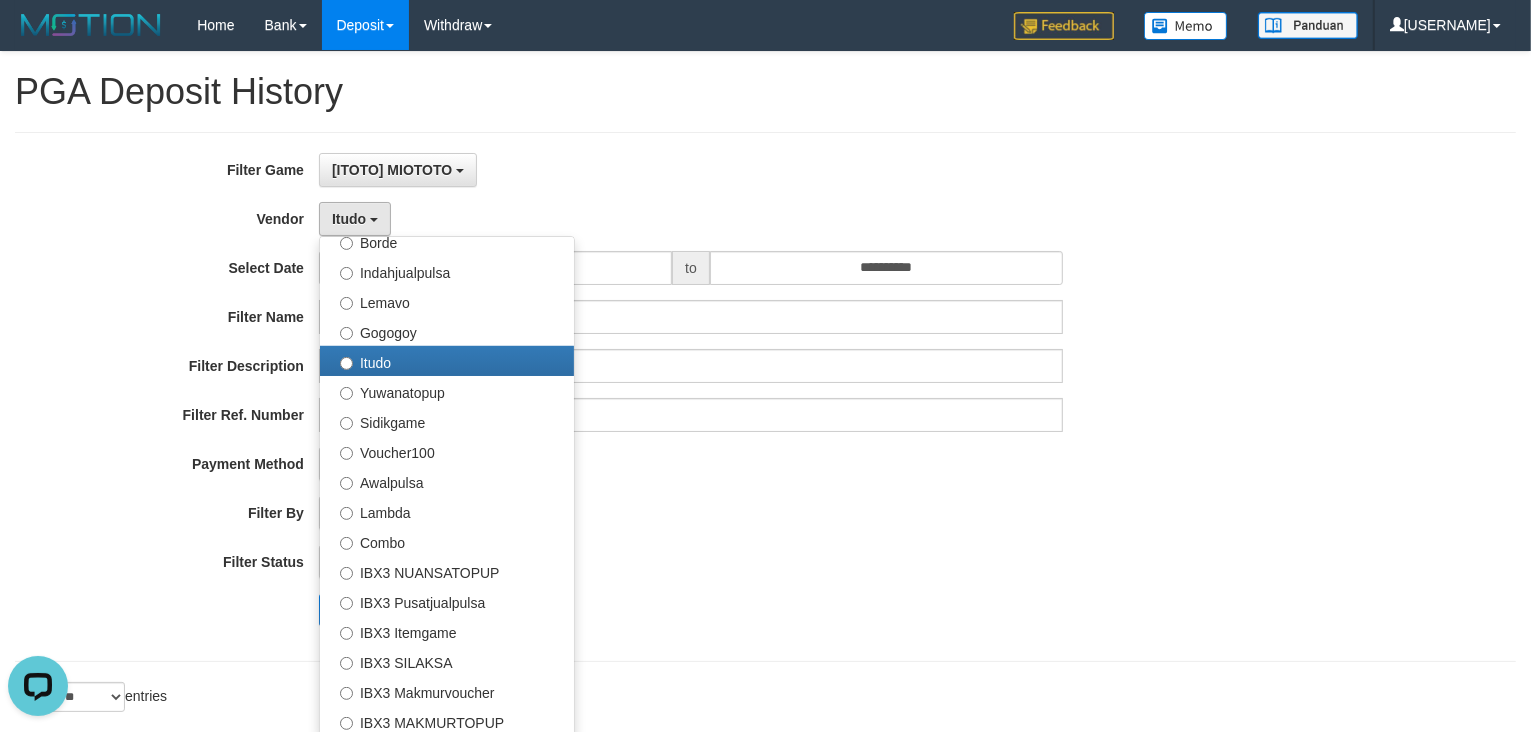 click on "CREATED AT
PAID AT
CREATED AT" at bounding box center (691, 513) 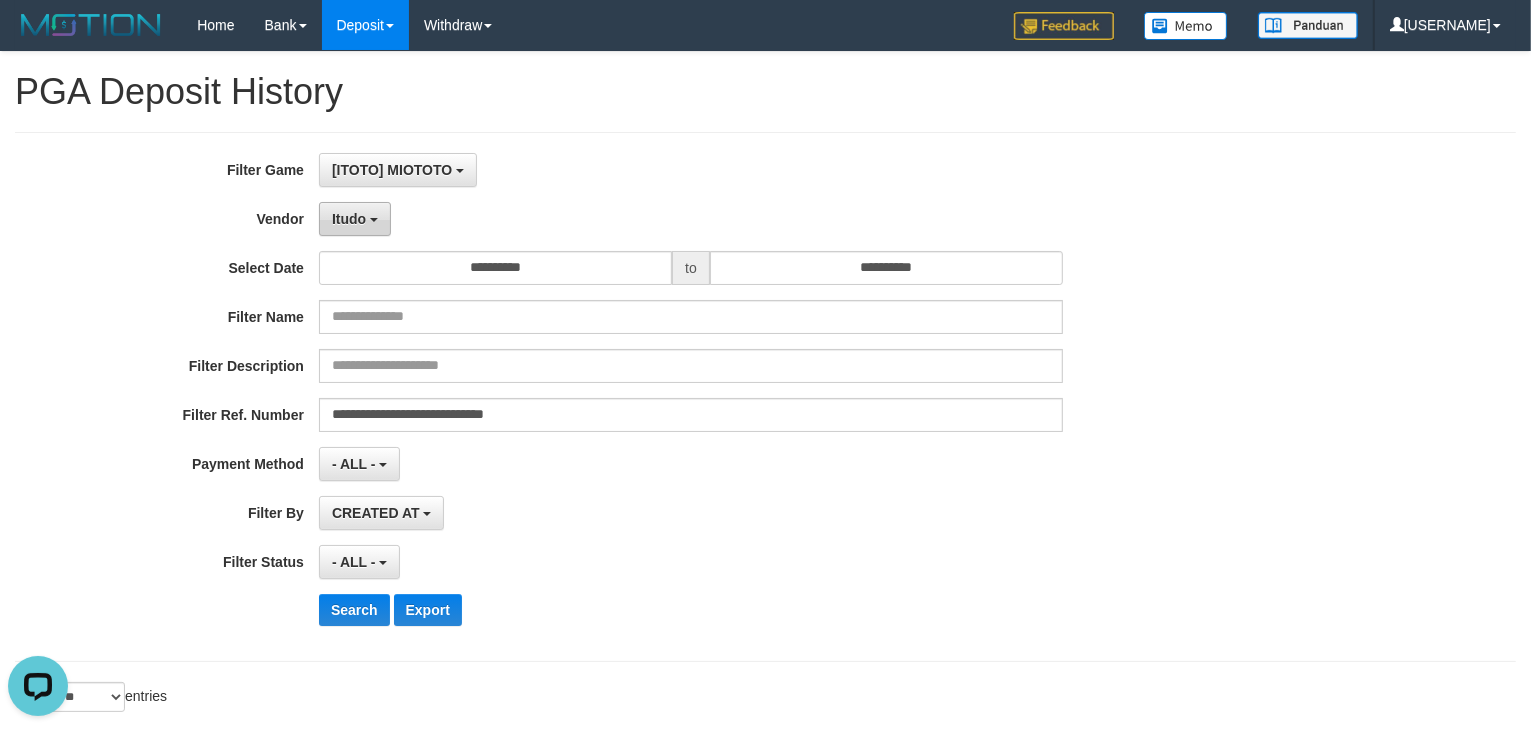 click on "Itudo" at bounding box center [349, 219] 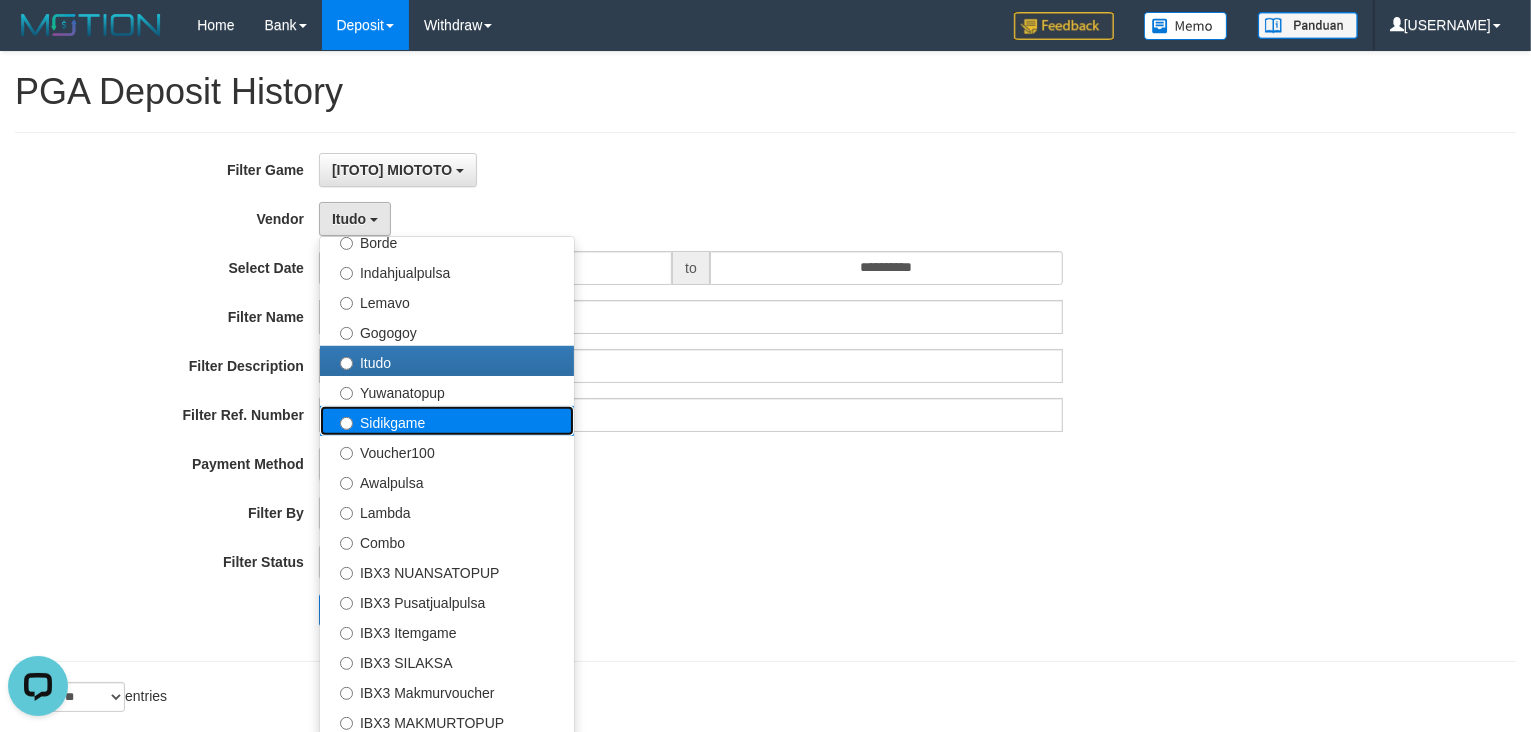 click on "Sidikgame" at bounding box center (447, 421) 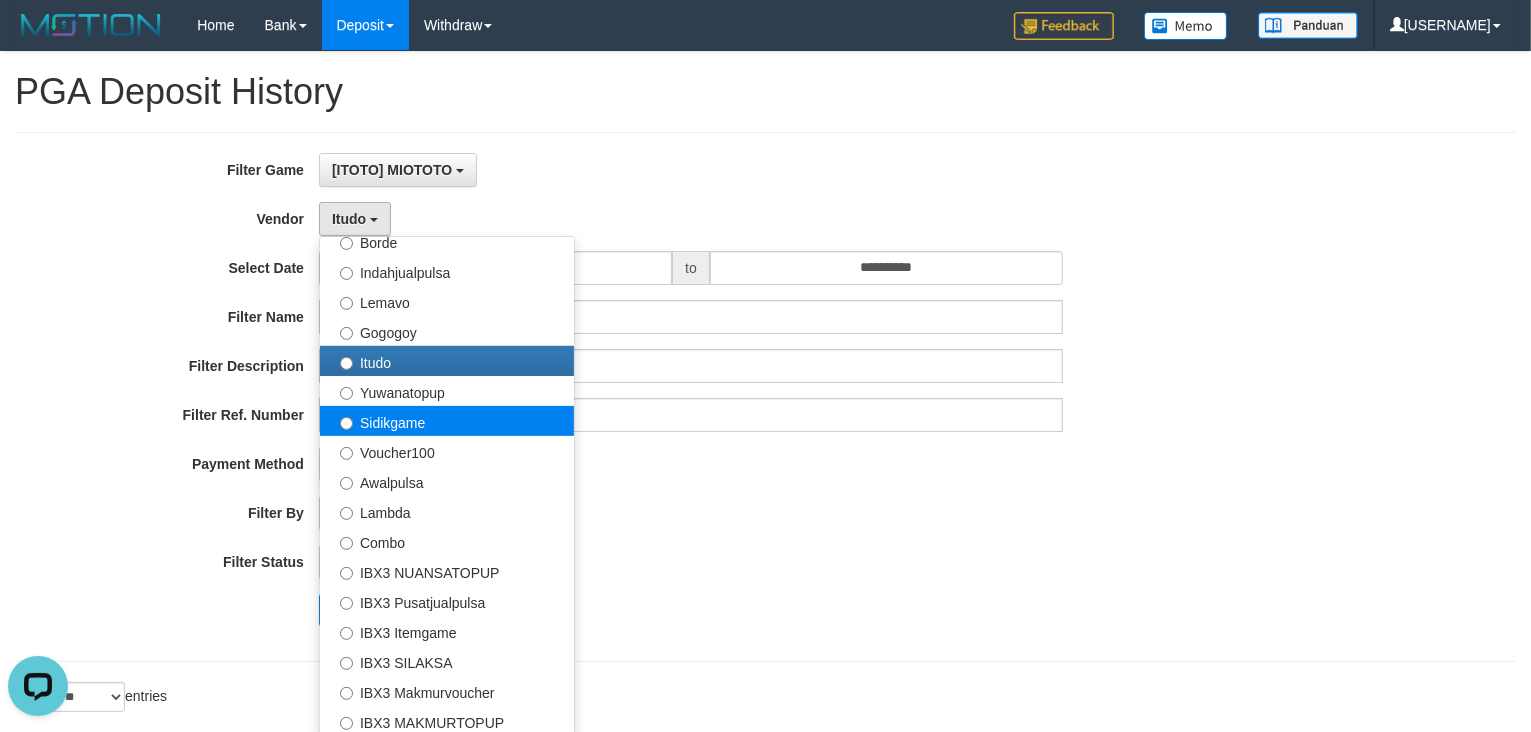 select on "**********" 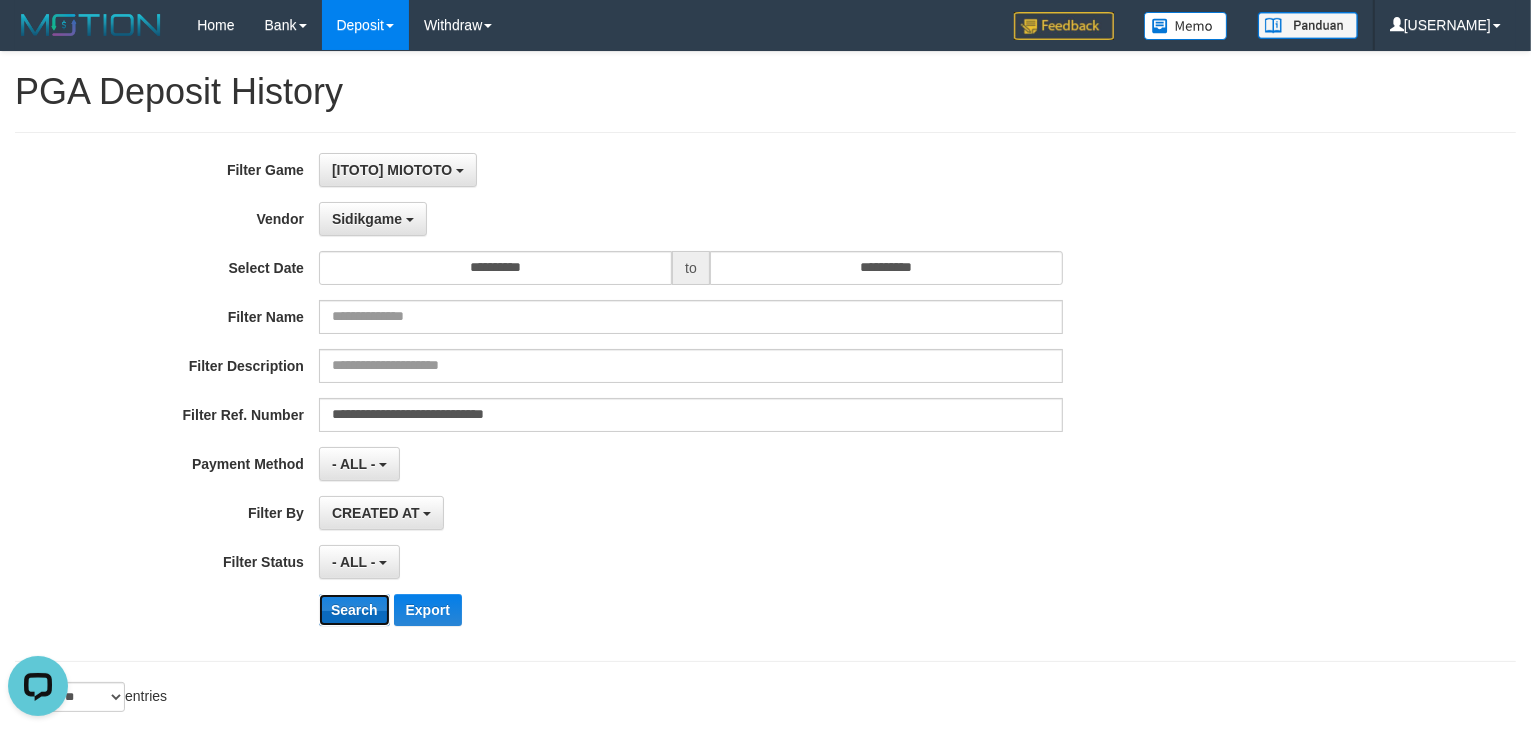click on "Search" at bounding box center [354, 610] 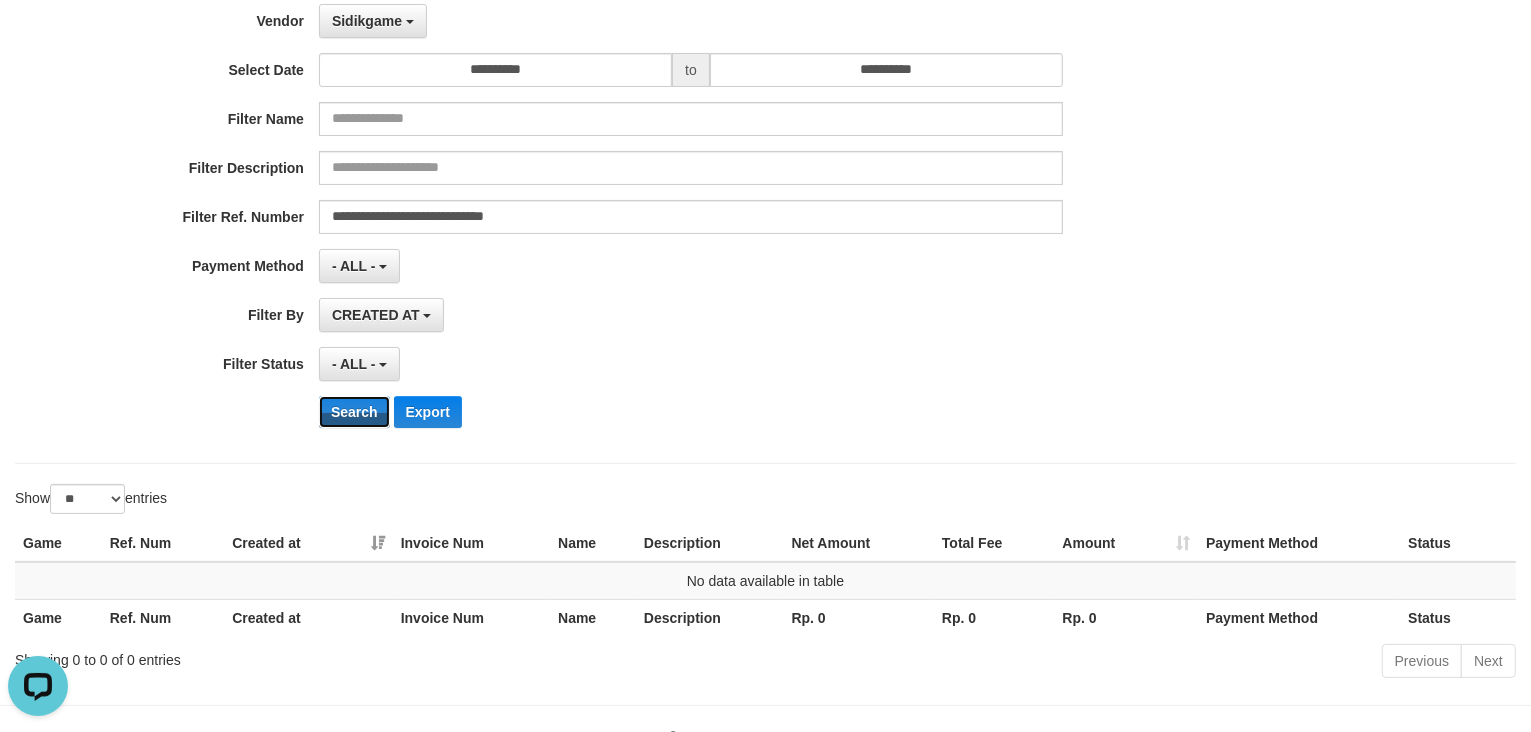 scroll, scrollTop: 0, scrollLeft: 0, axis: both 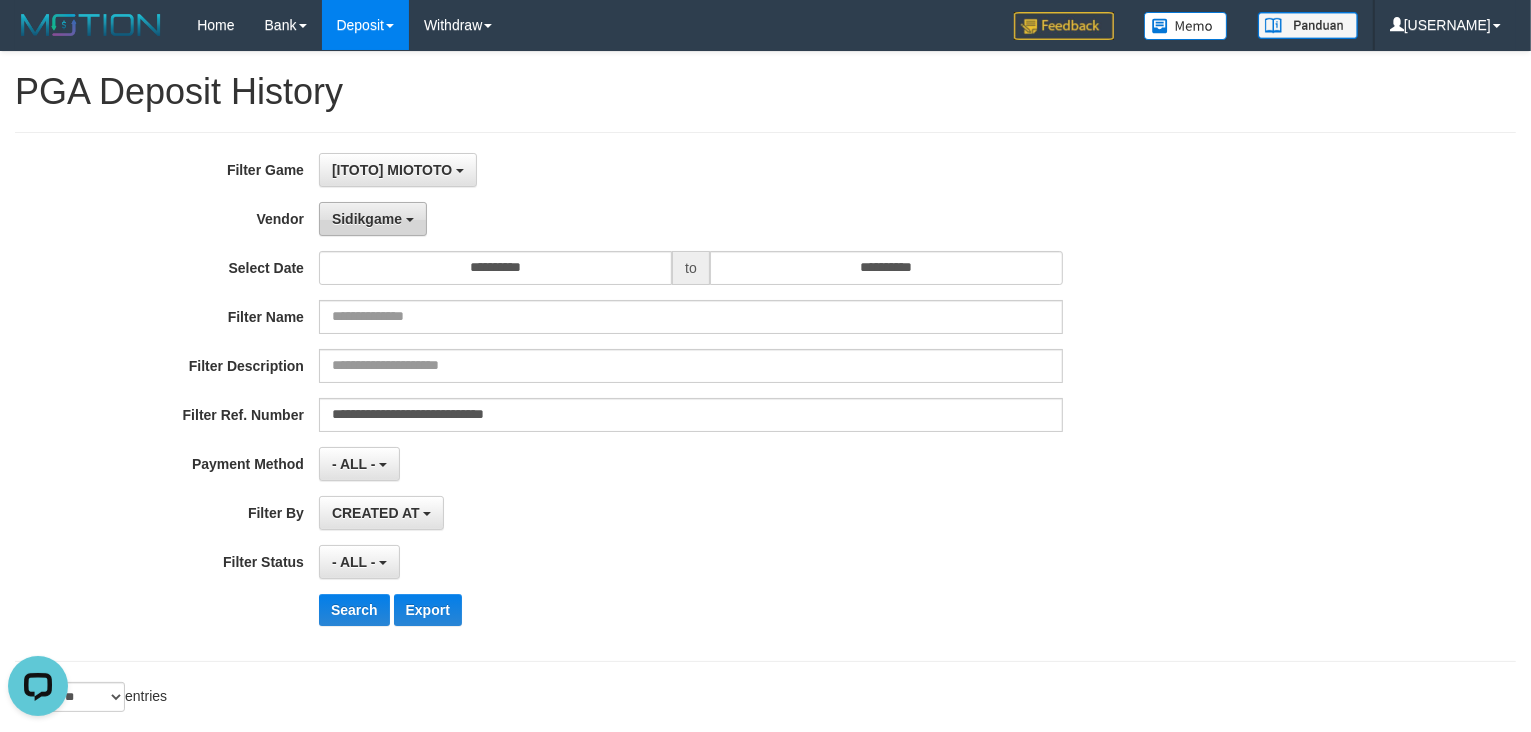 click on "Sidikgame" at bounding box center [367, 219] 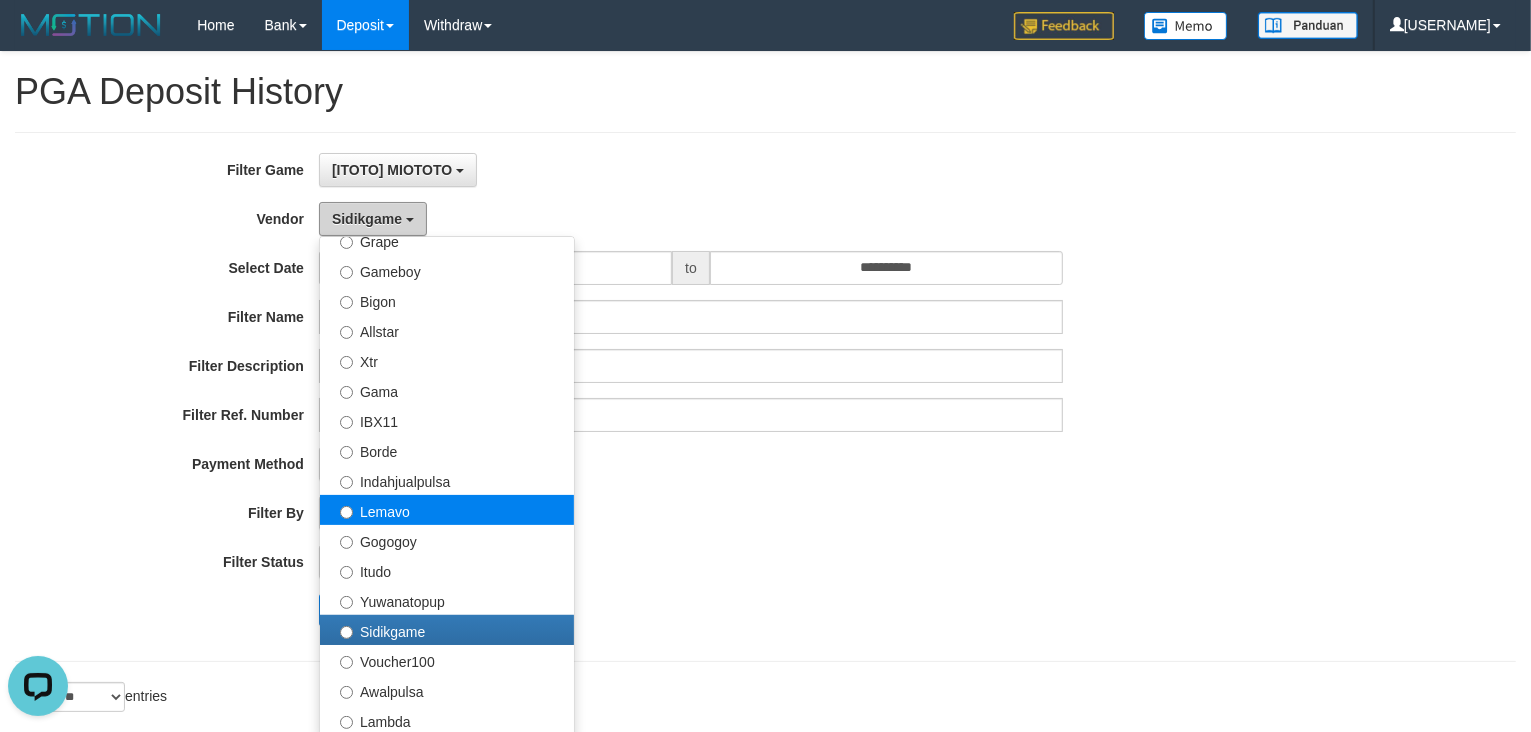 scroll, scrollTop: 375, scrollLeft: 0, axis: vertical 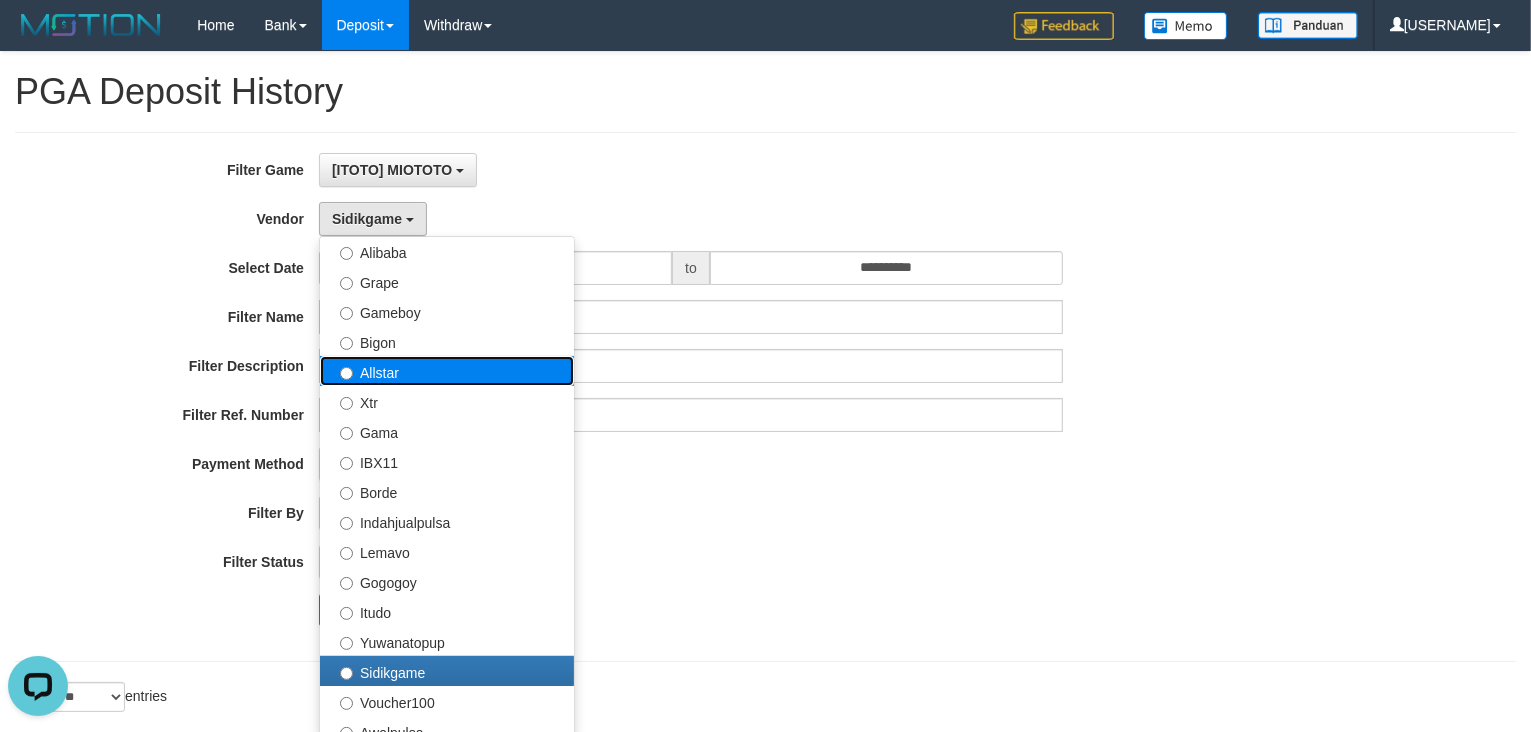 click on "Allstar" at bounding box center (447, 371) 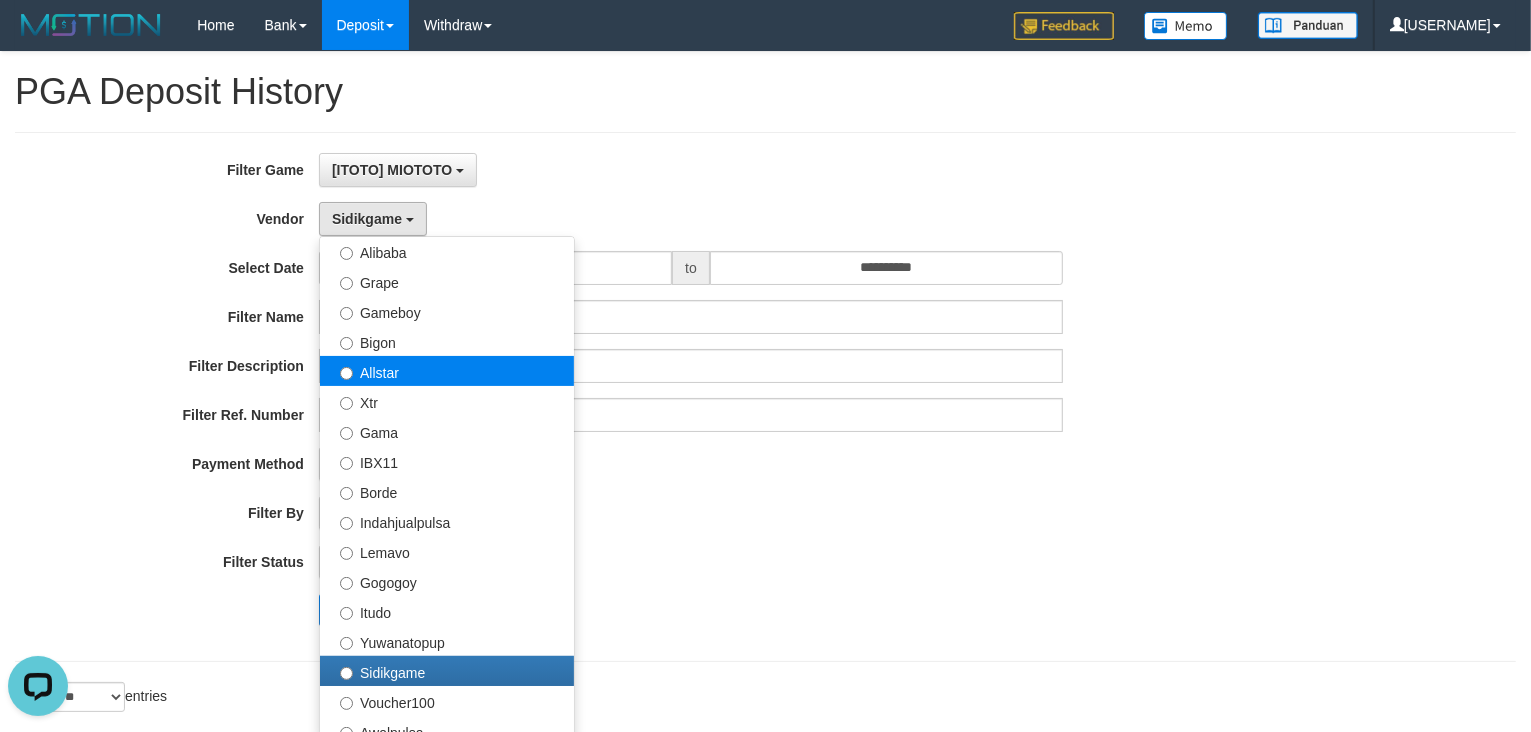 select on "**********" 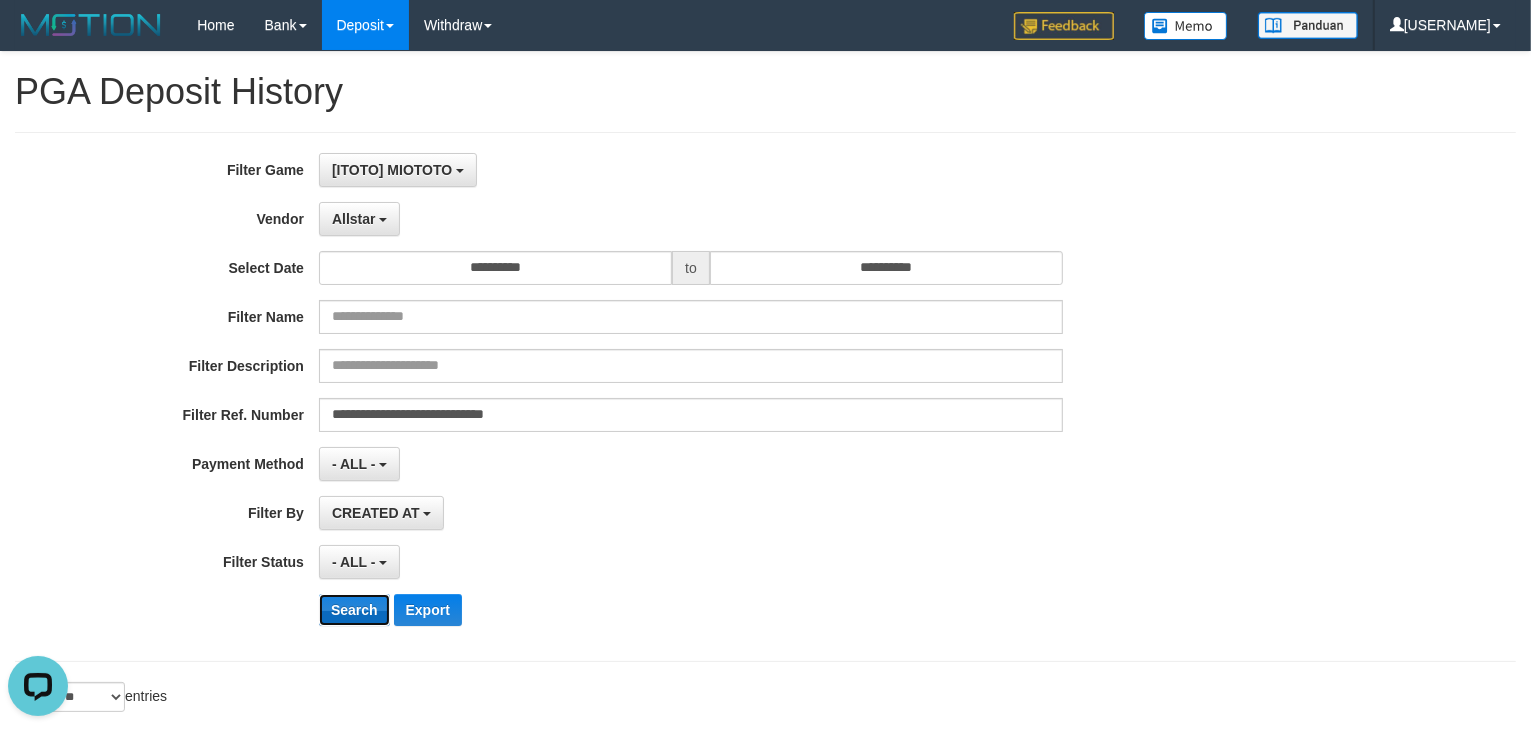 click on "Search" at bounding box center (354, 610) 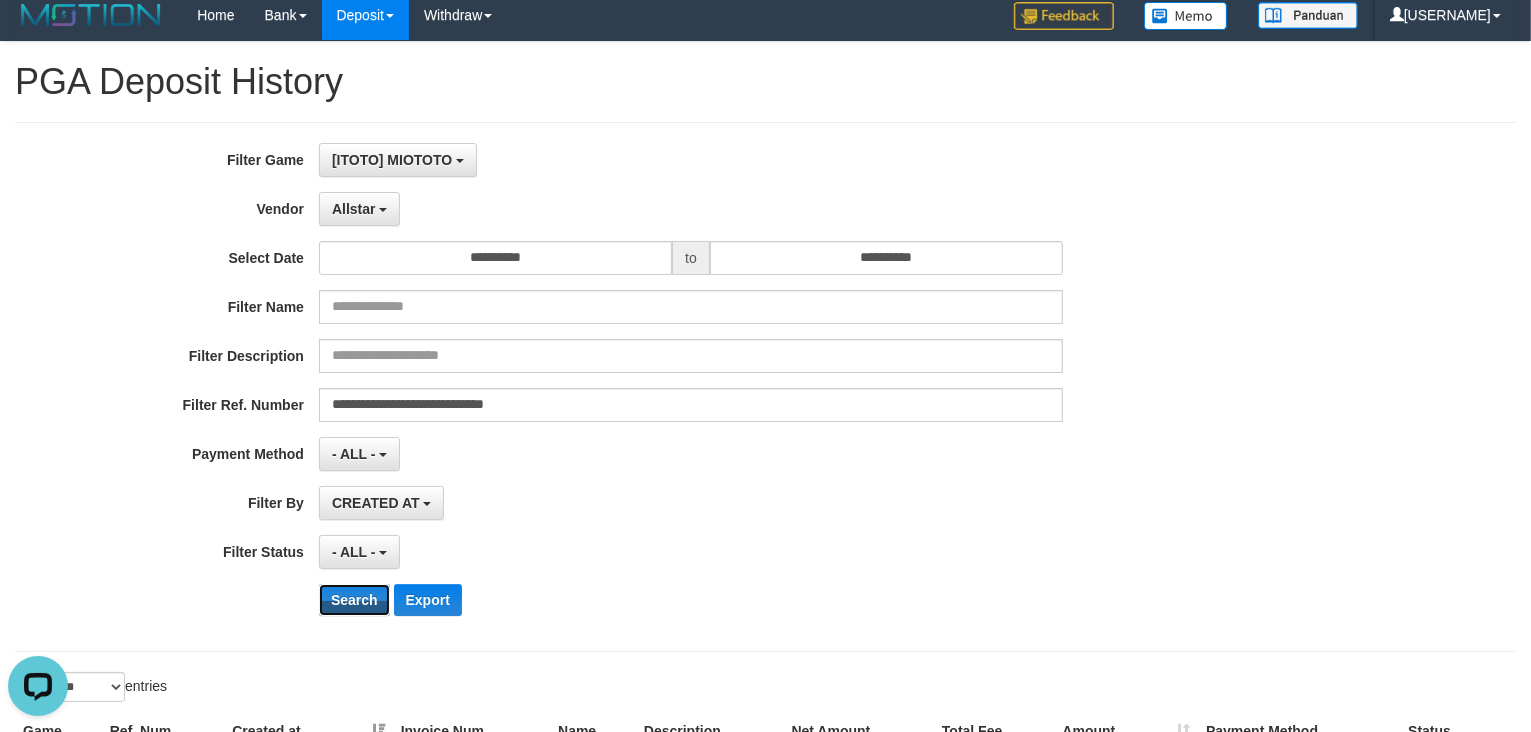 scroll, scrollTop: 0, scrollLeft: 0, axis: both 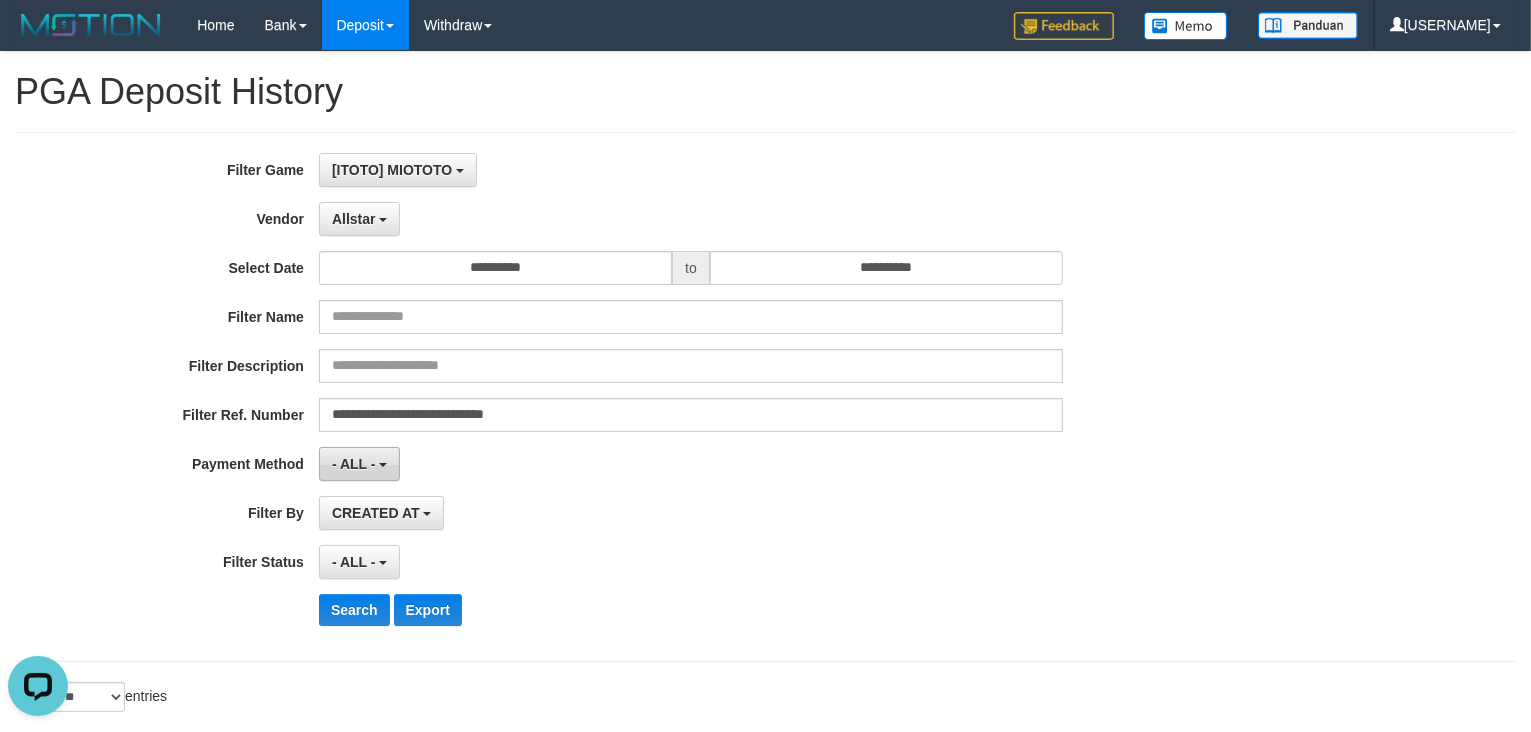 click on "- ALL -" at bounding box center [354, 464] 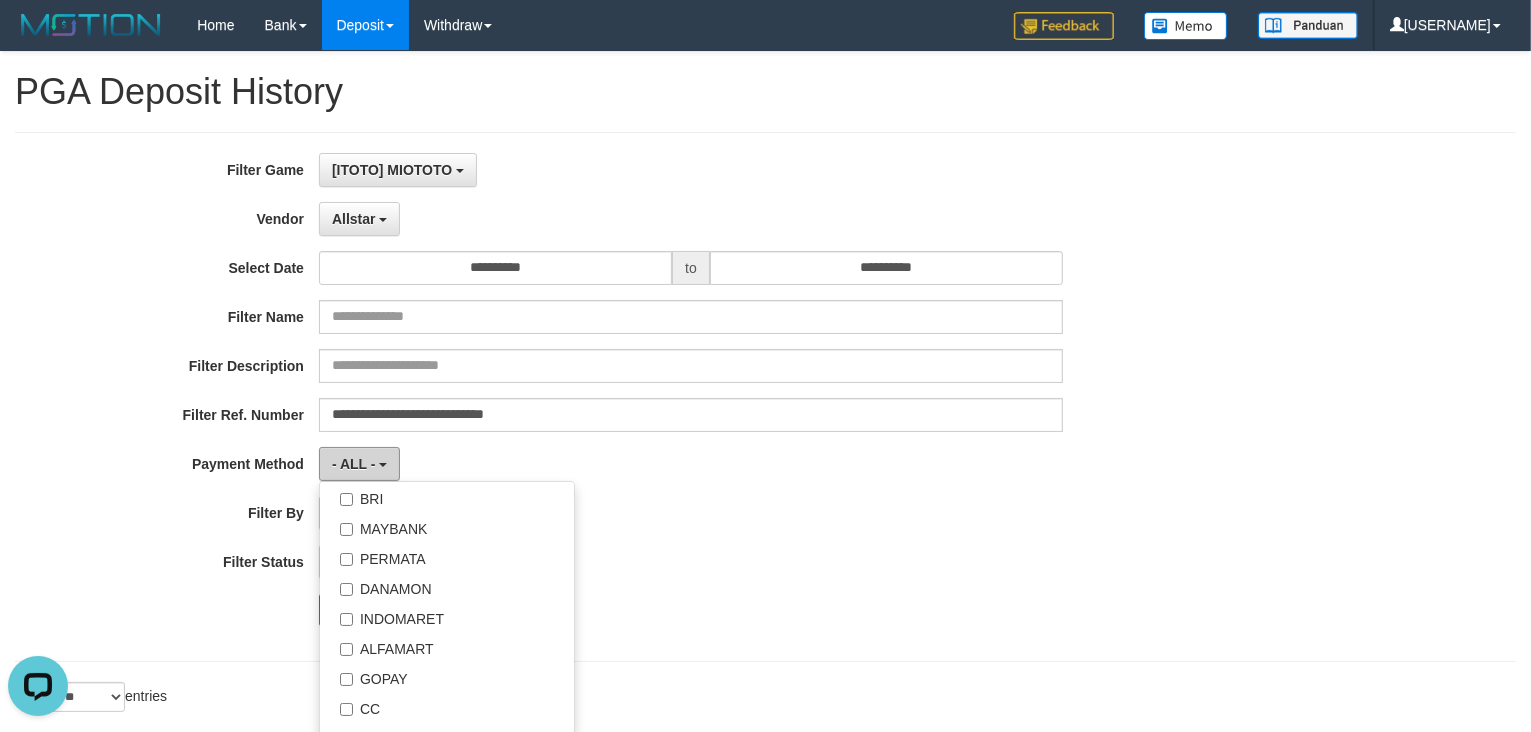 click on "- ALL -" at bounding box center (354, 464) 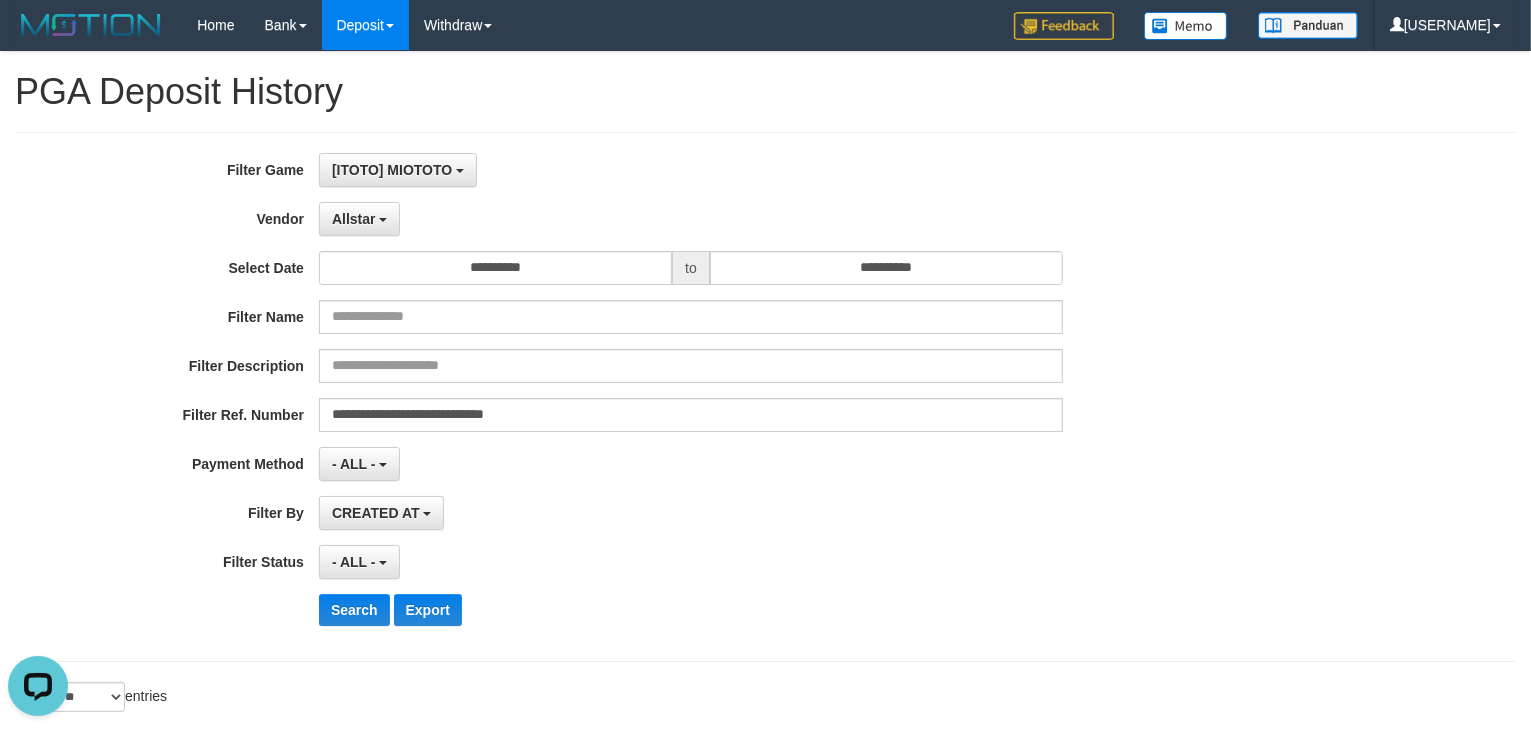 click on "**********" at bounding box center (638, 397) 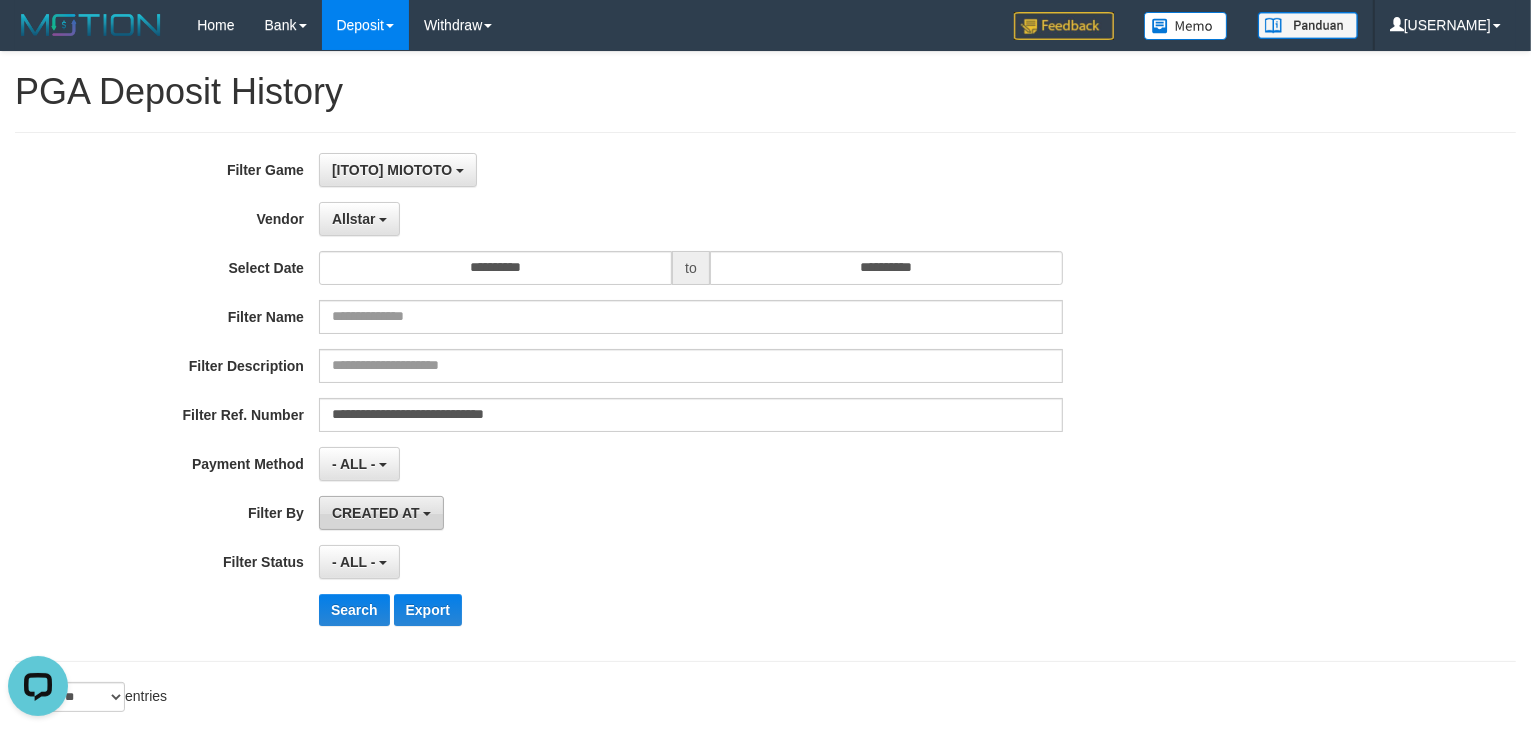 click on "CREATED AT" at bounding box center [382, 513] 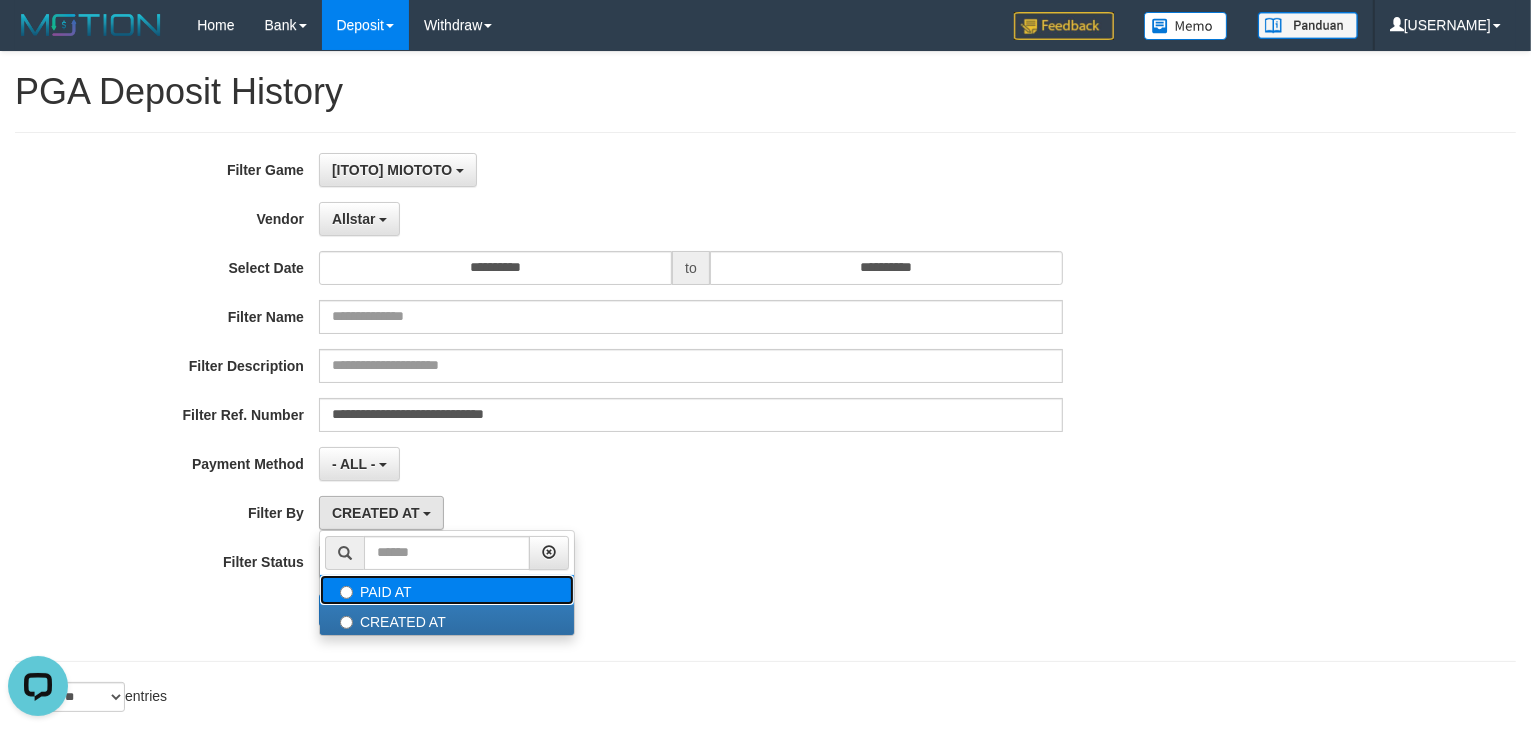 click on "PAID AT" at bounding box center (447, 590) 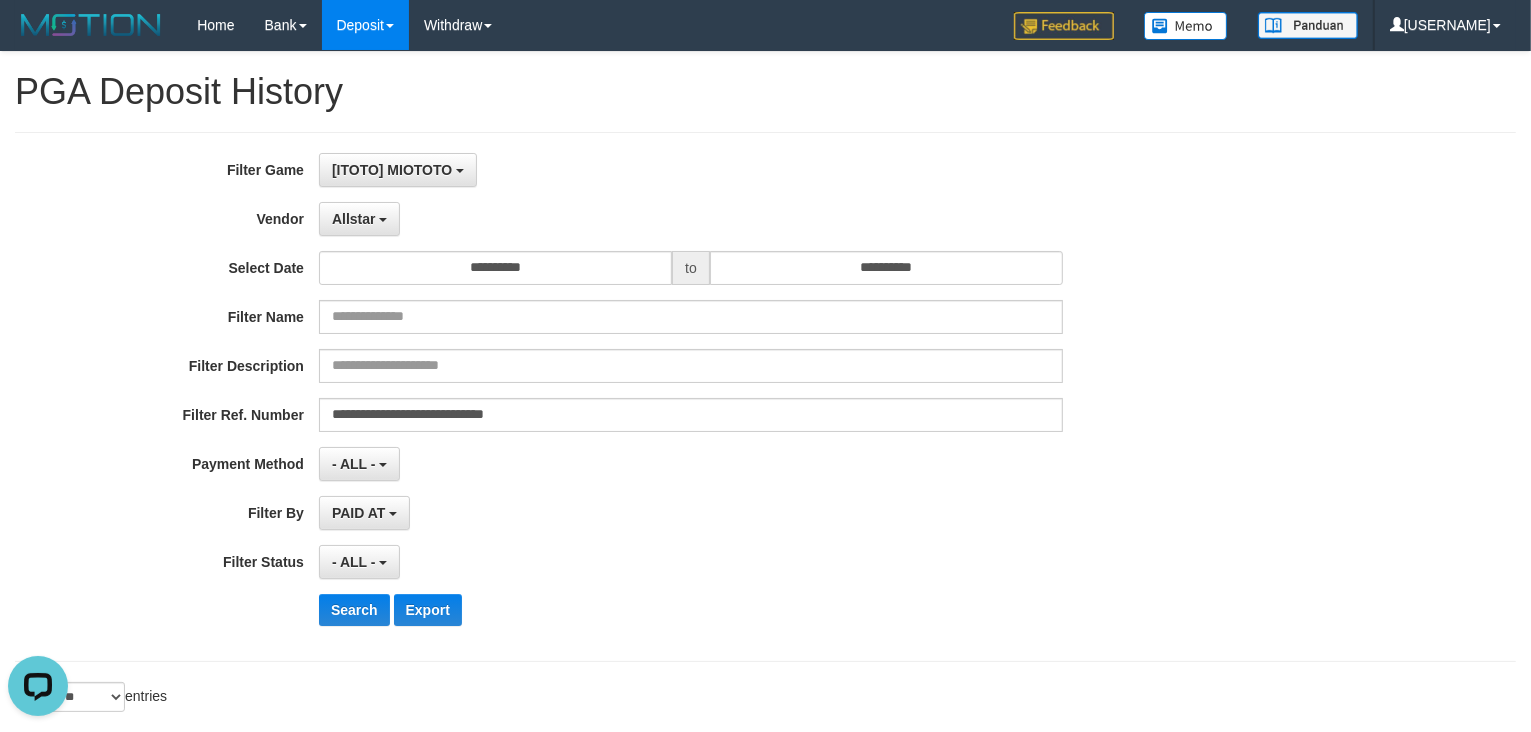click on "**********" at bounding box center (638, 397) 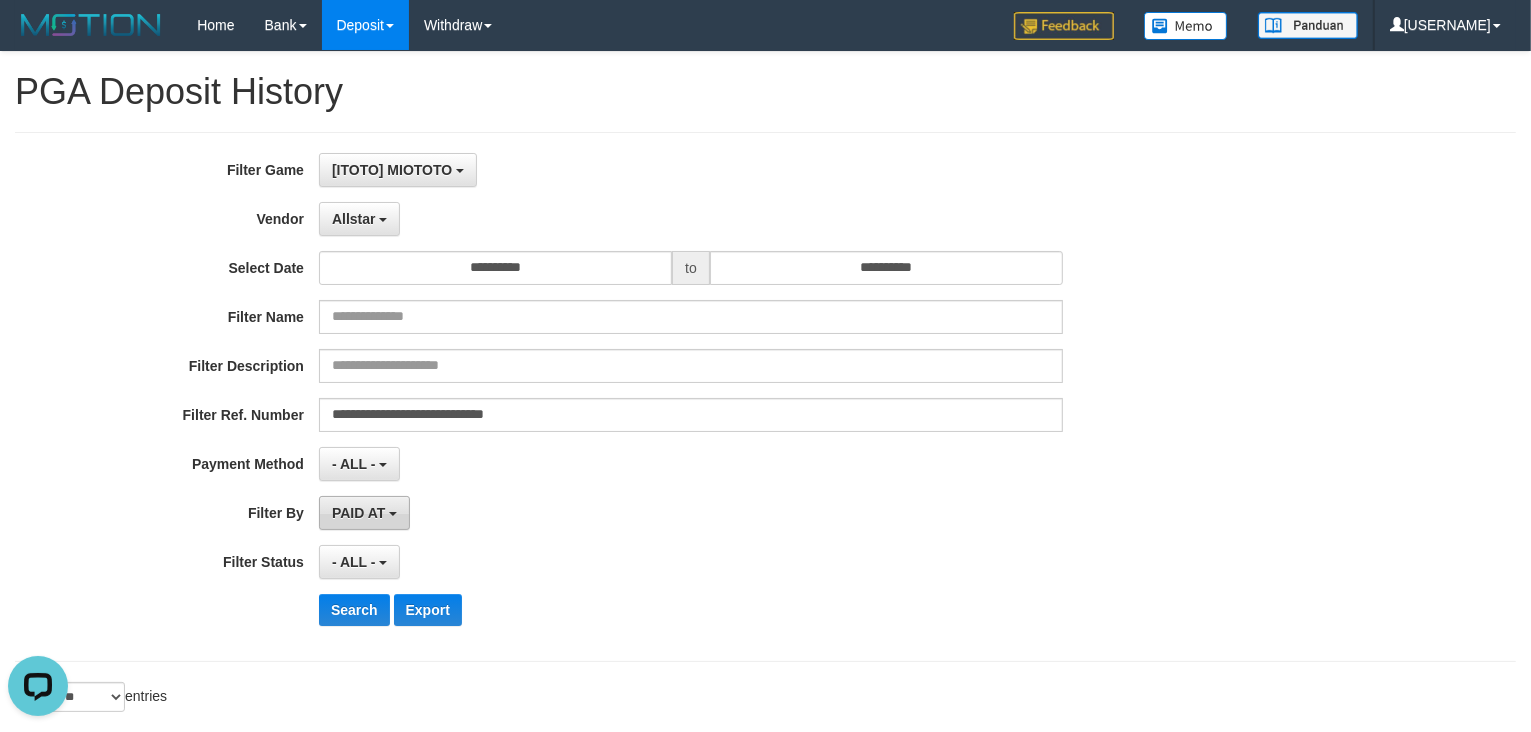 click on "PAID AT" at bounding box center (364, 513) 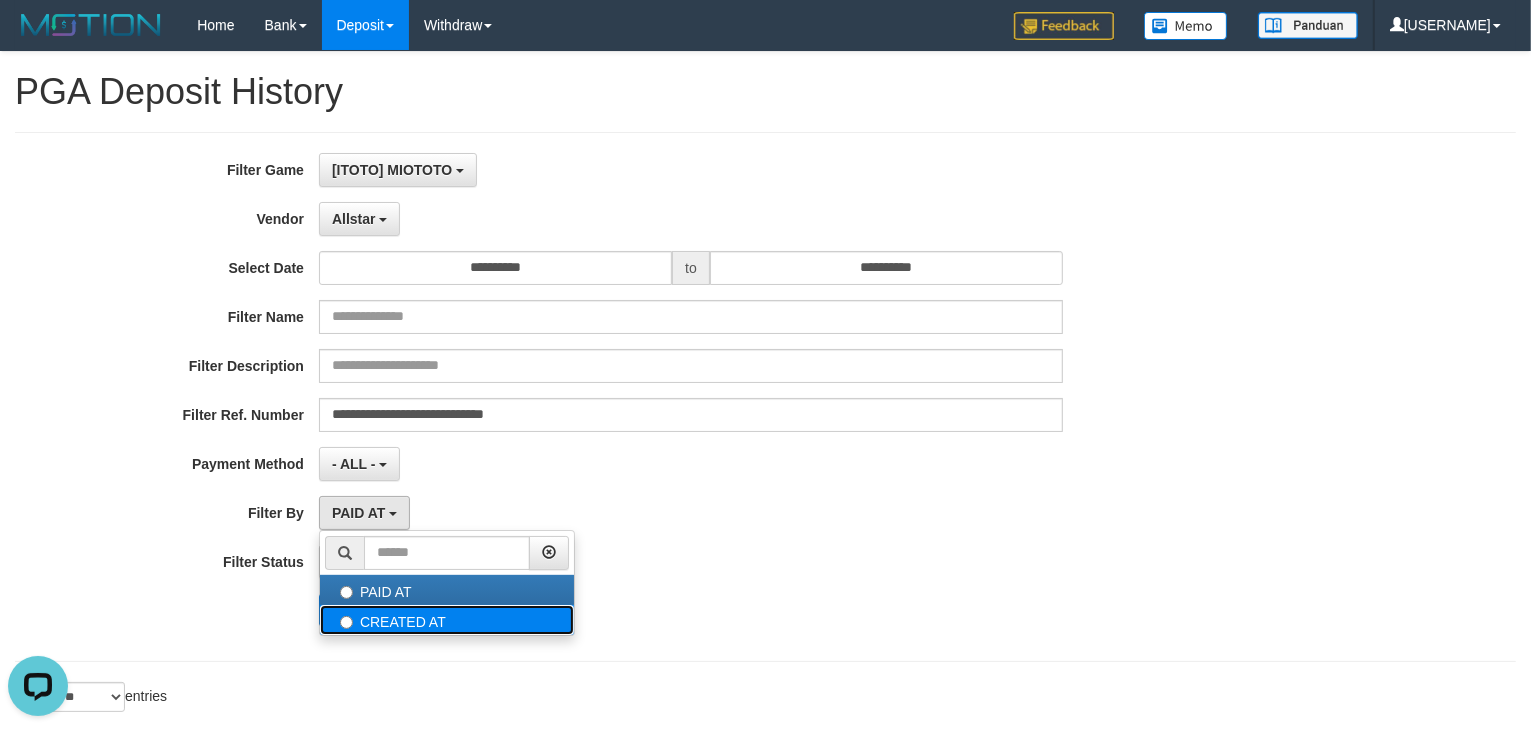 click on "CREATED AT" at bounding box center [447, 620] 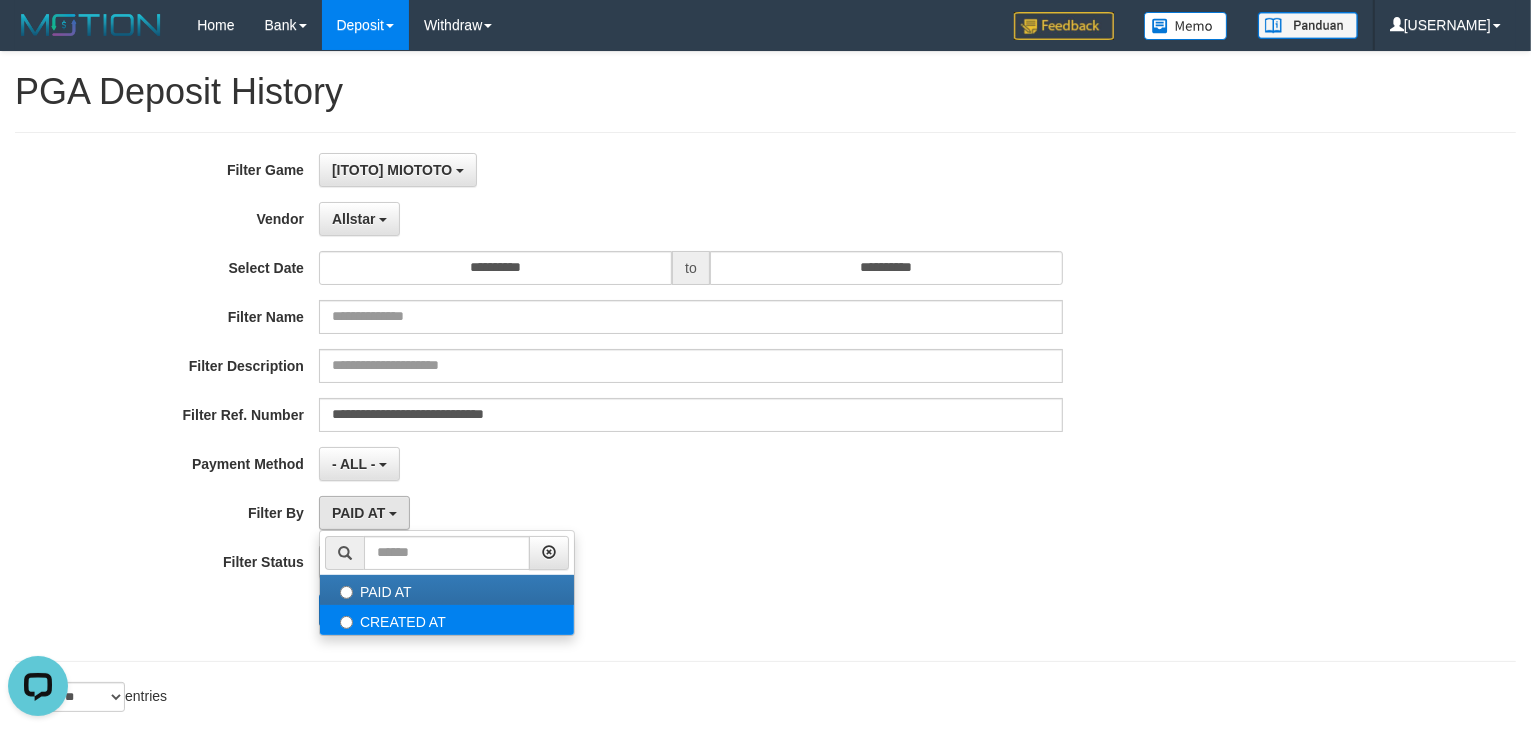 select on "*" 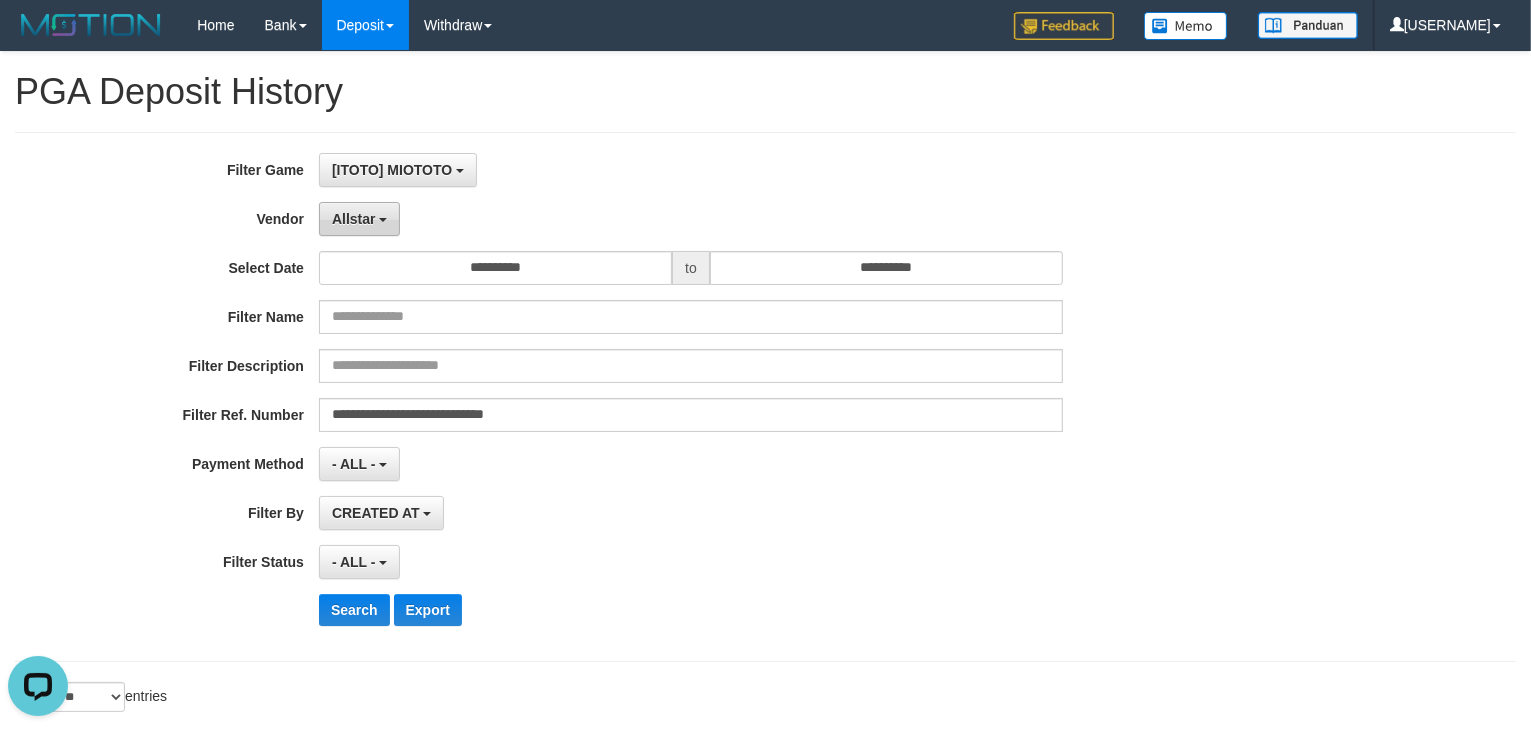 click on "Allstar" at bounding box center (354, 219) 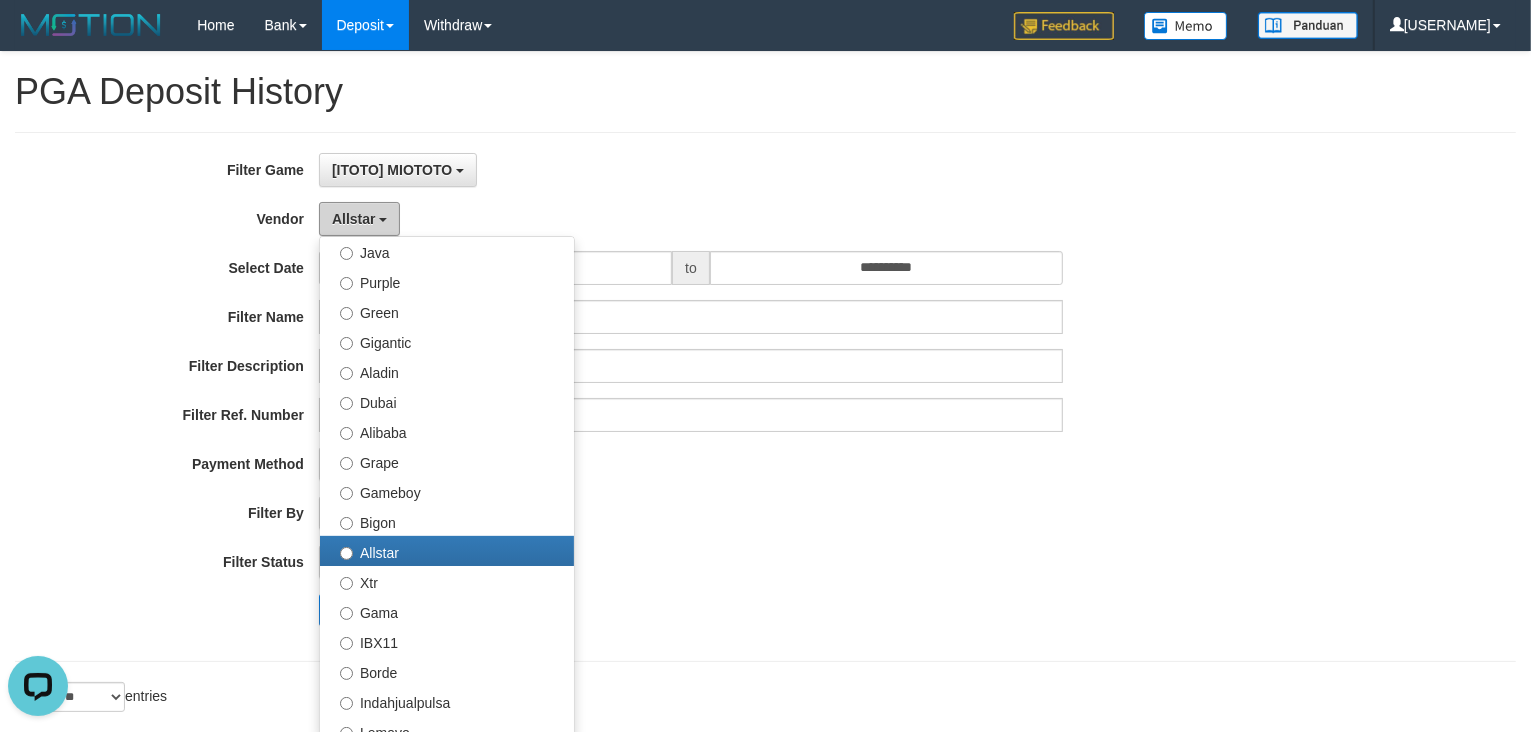 scroll, scrollTop: 0, scrollLeft: 0, axis: both 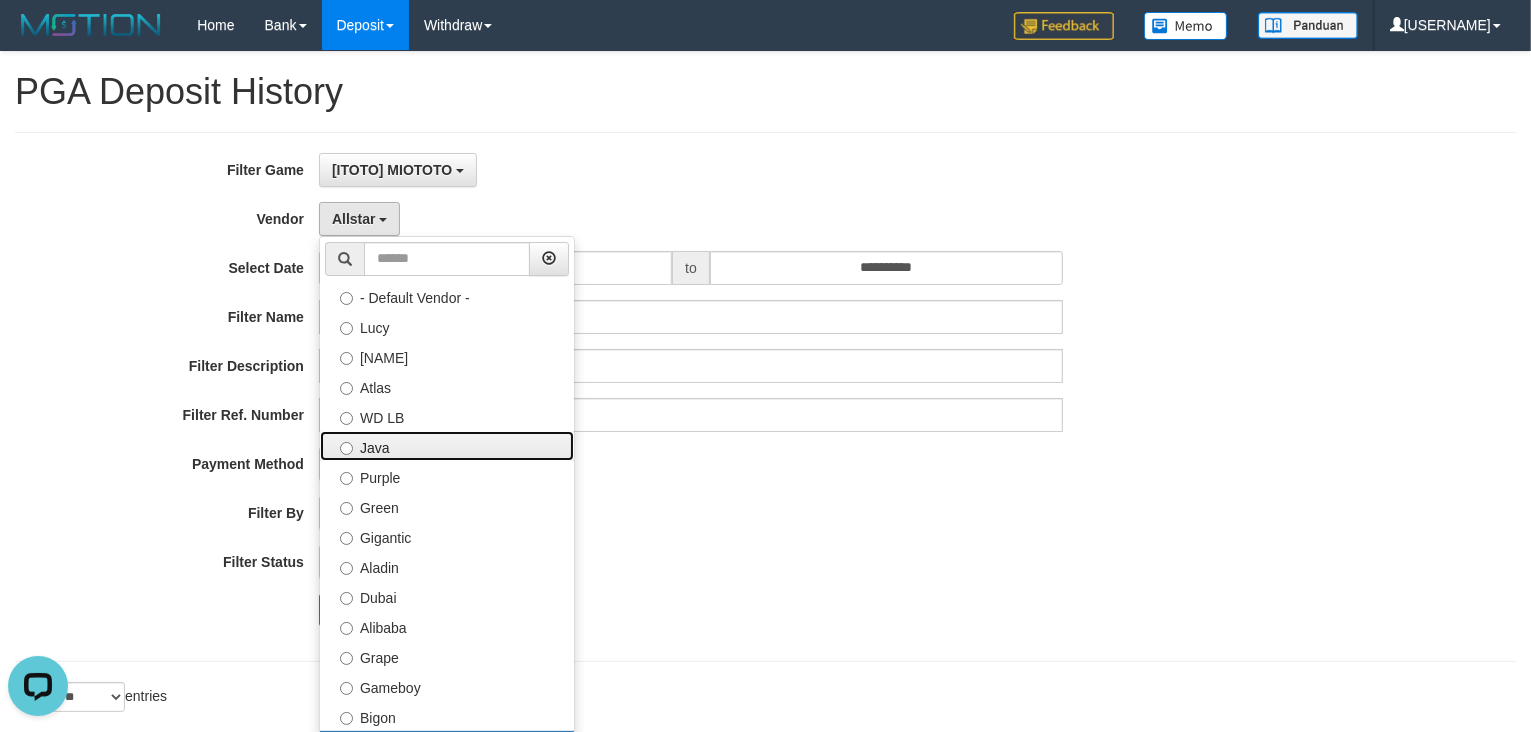 click on "Java" at bounding box center [447, 446] 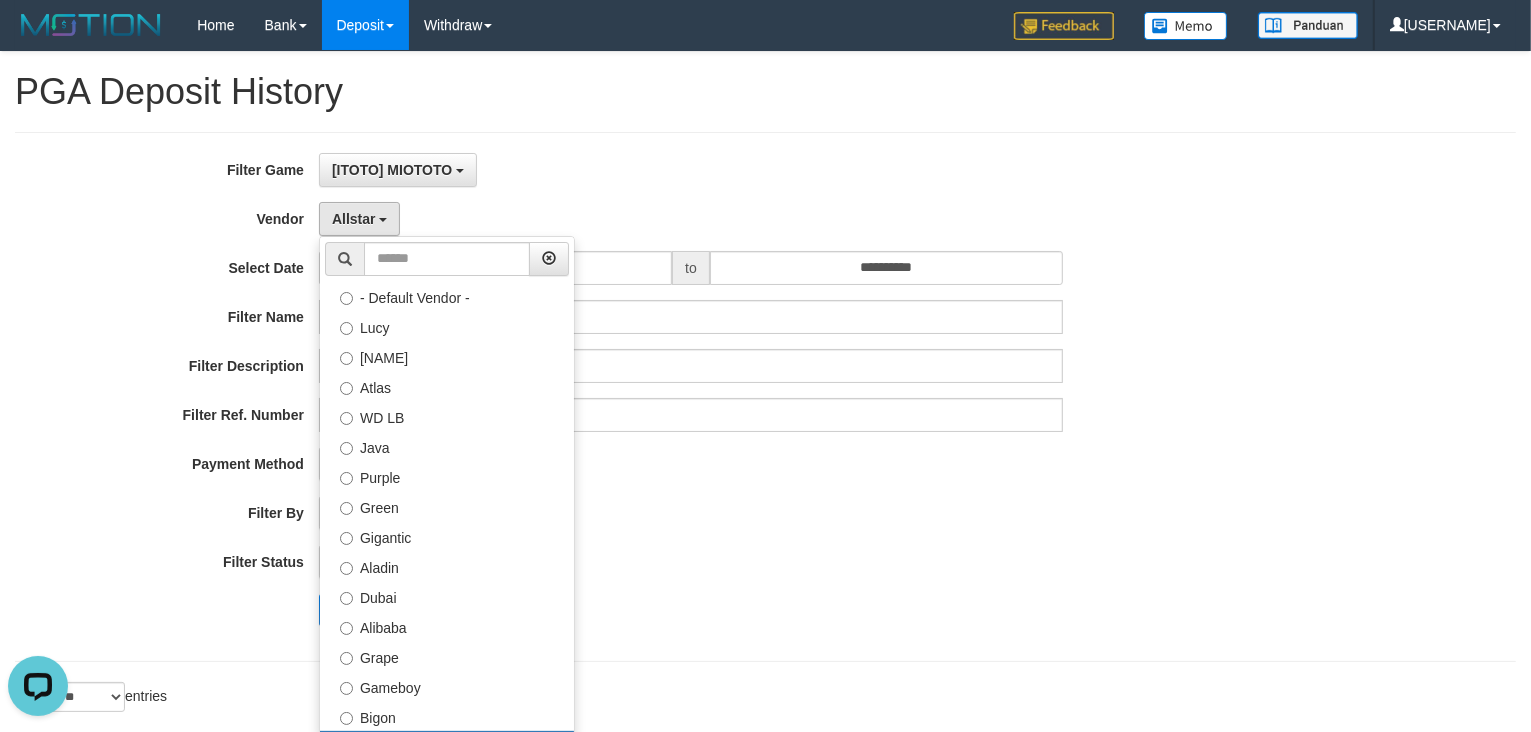 select on "**********" 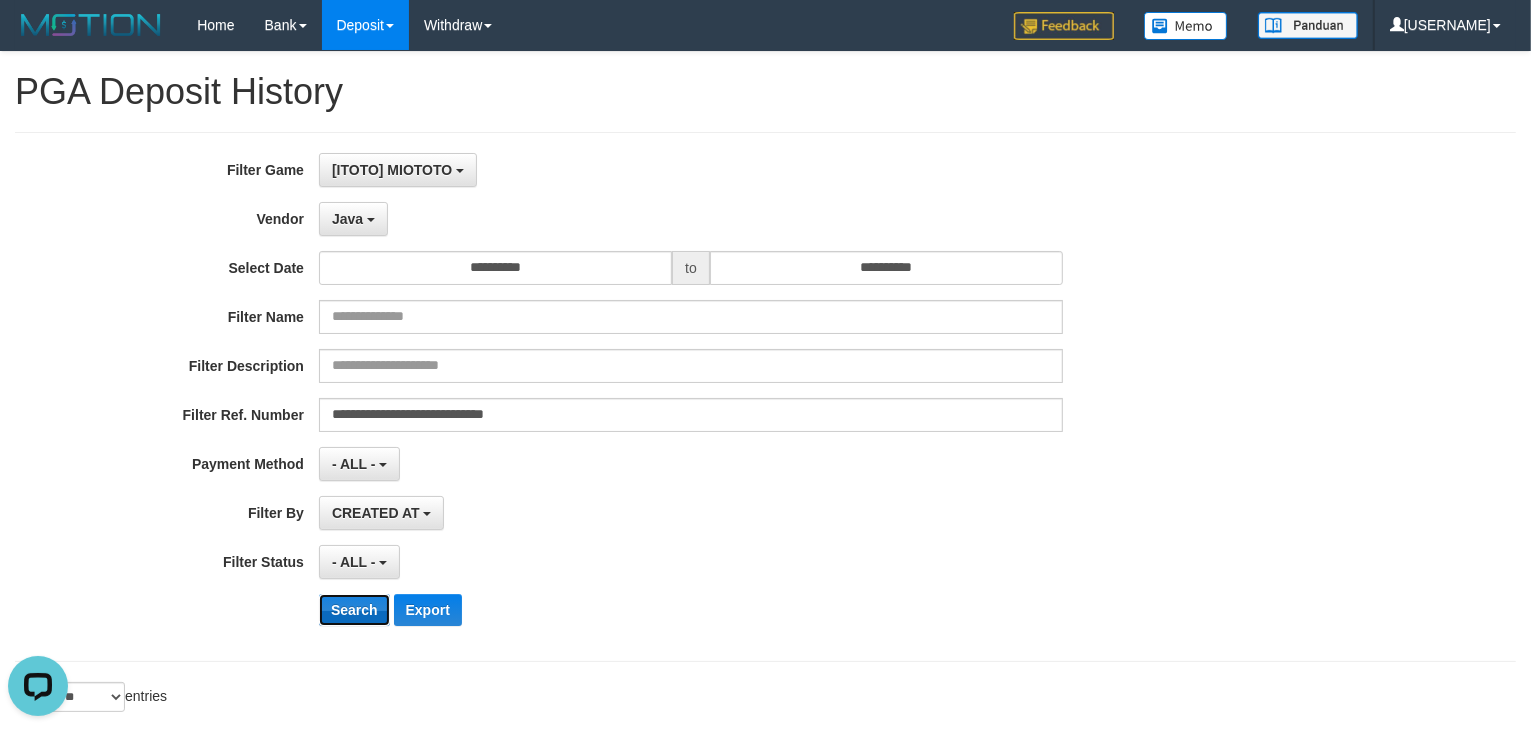click on "Search" at bounding box center (354, 610) 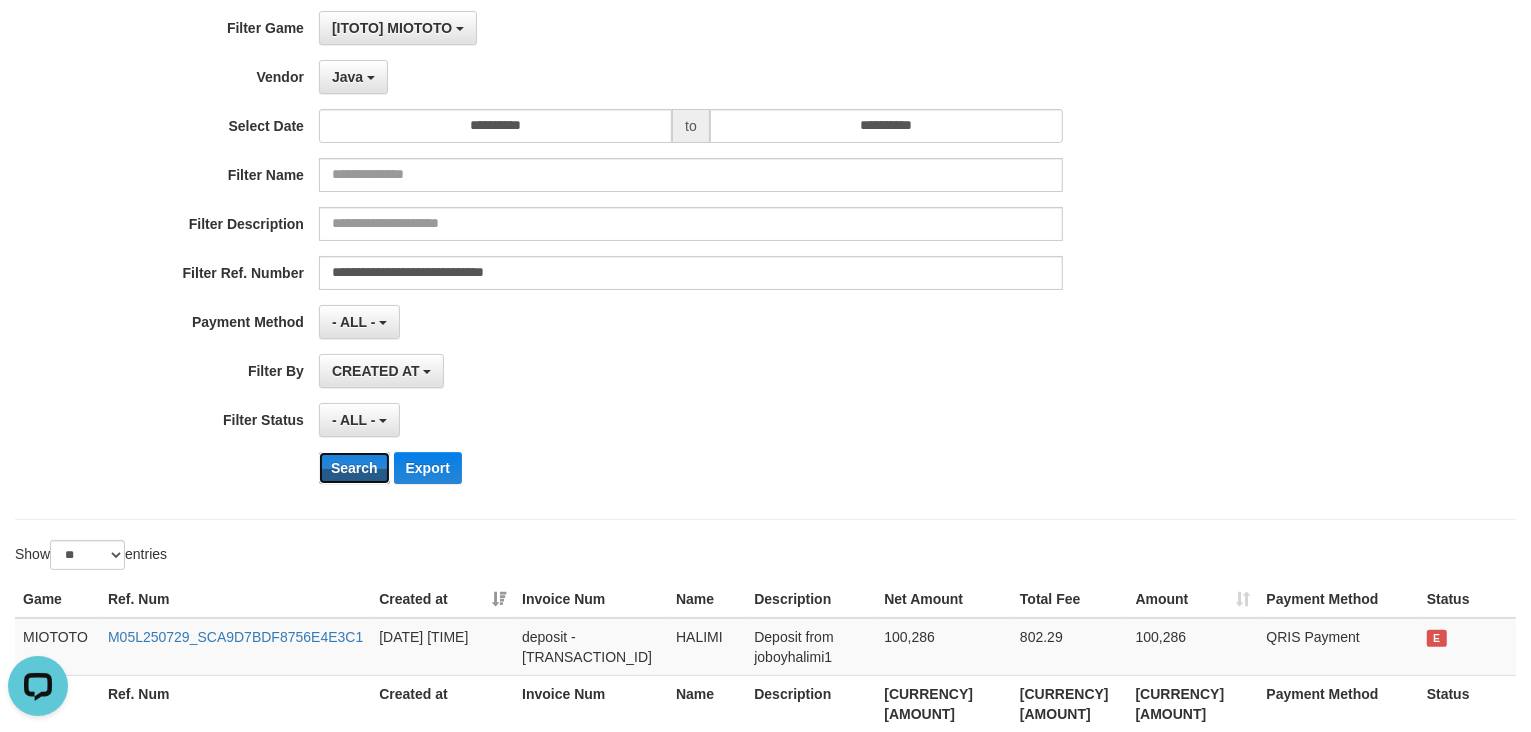scroll, scrollTop: 285, scrollLeft: 0, axis: vertical 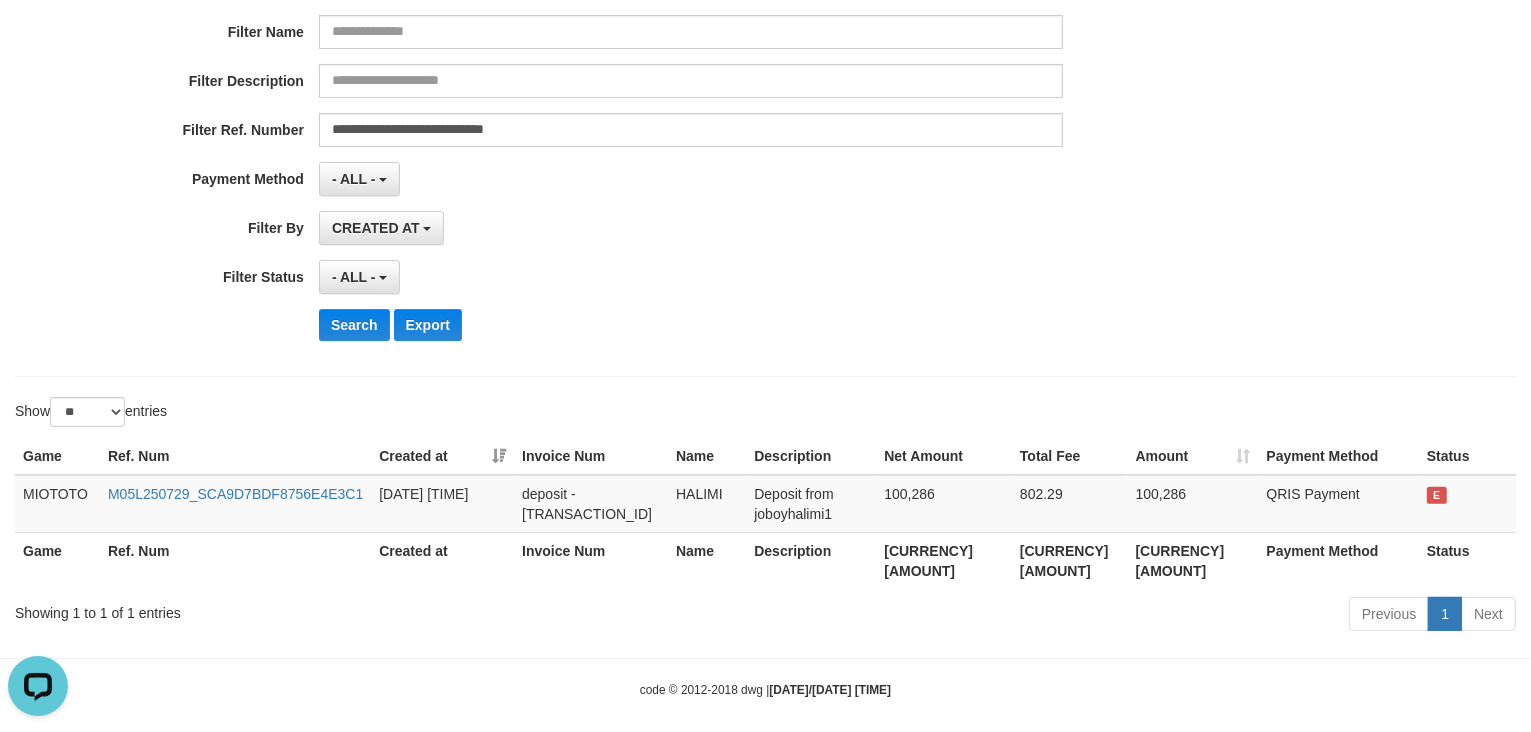 drag, startPoint x: 308, startPoint y: 501, endPoint x: 127, endPoint y: 523, distance: 182.3321 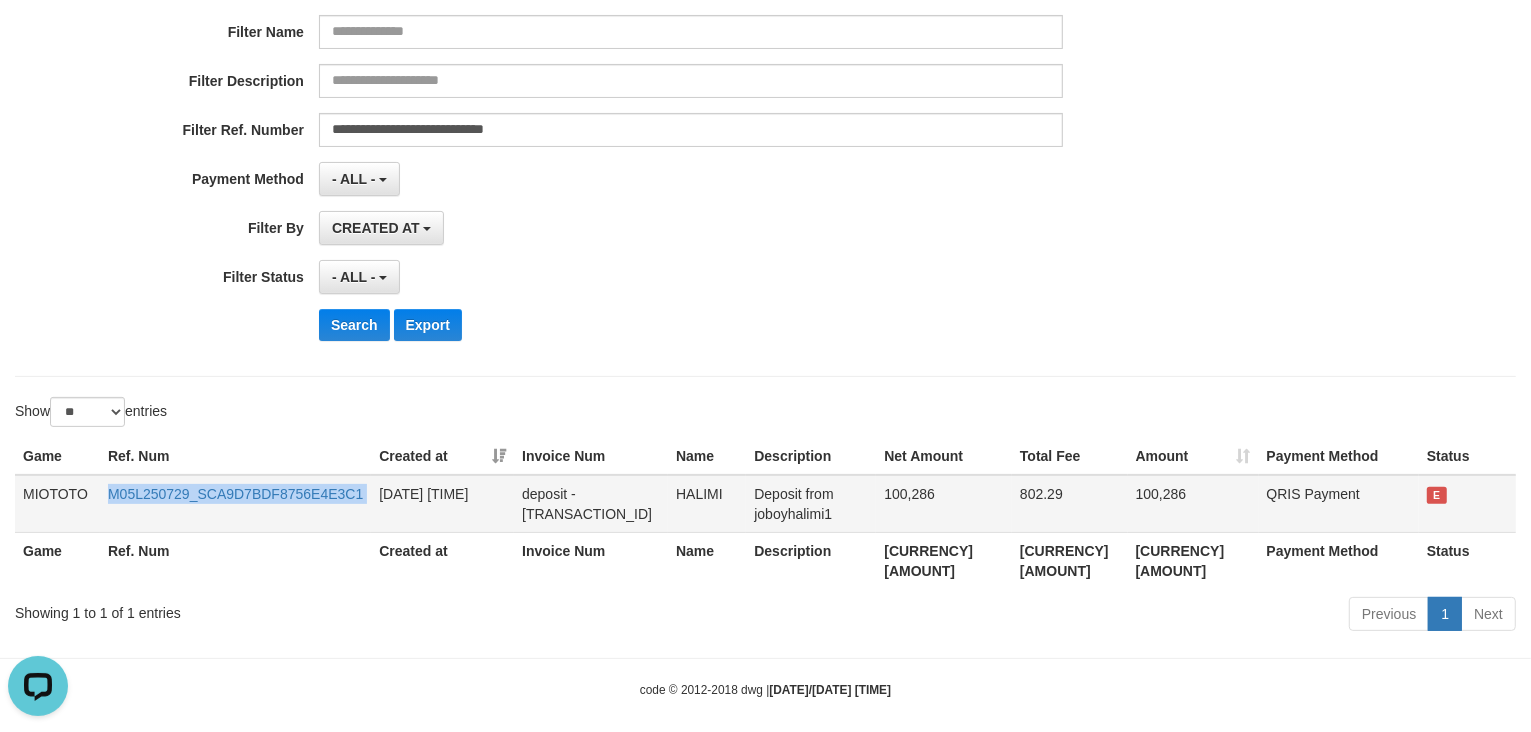 drag, startPoint x: 100, startPoint y: 503, endPoint x: 371, endPoint y: 507, distance: 271.0295 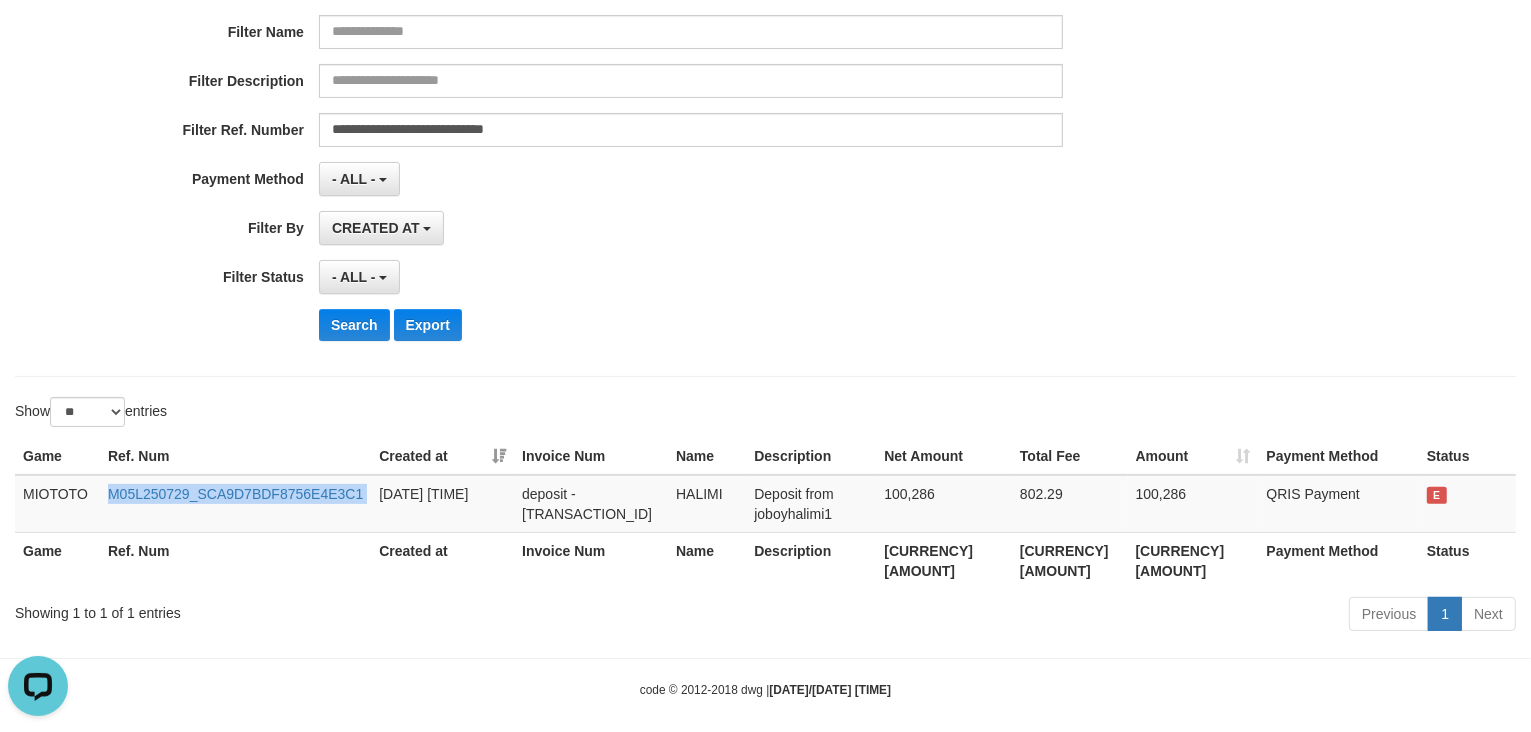 copy on "M05L250729_SCA9D7BDF8756E4E3C1" 